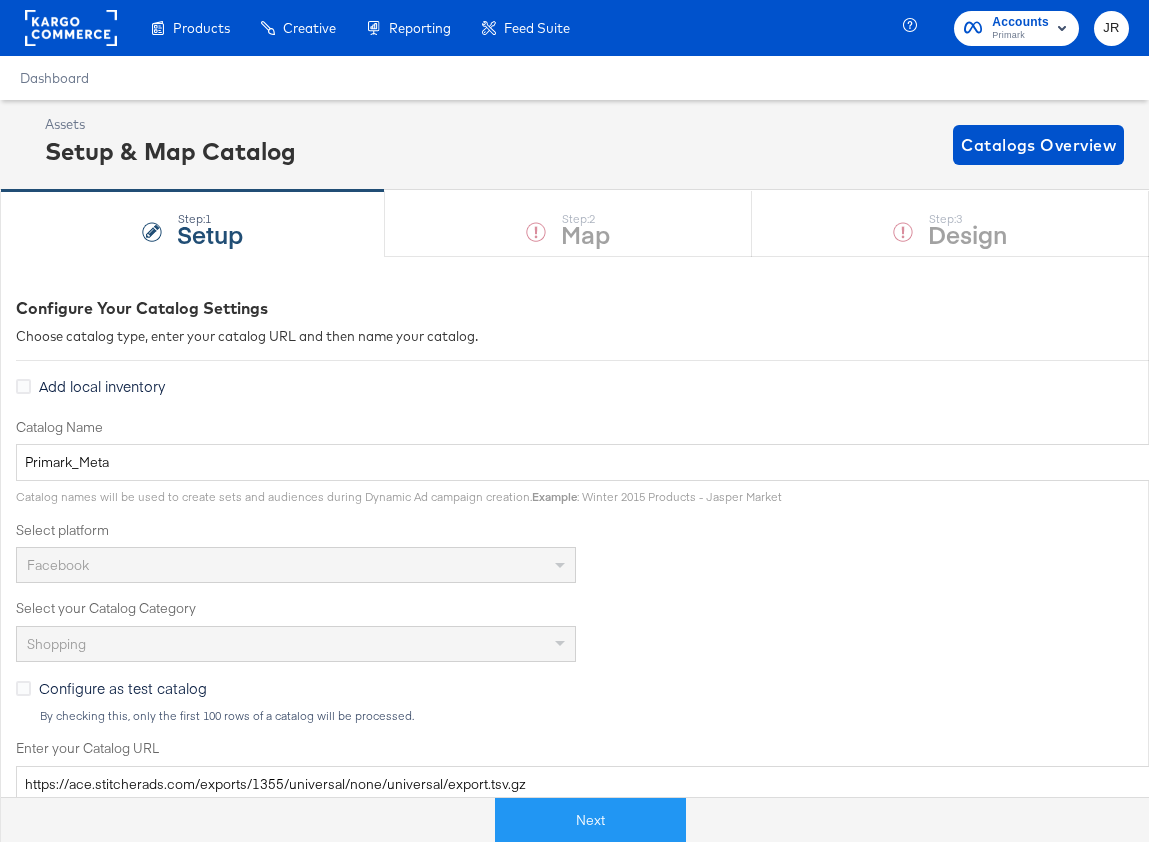 scroll, scrollTop: 0, scrollLeft: 0, axis: both 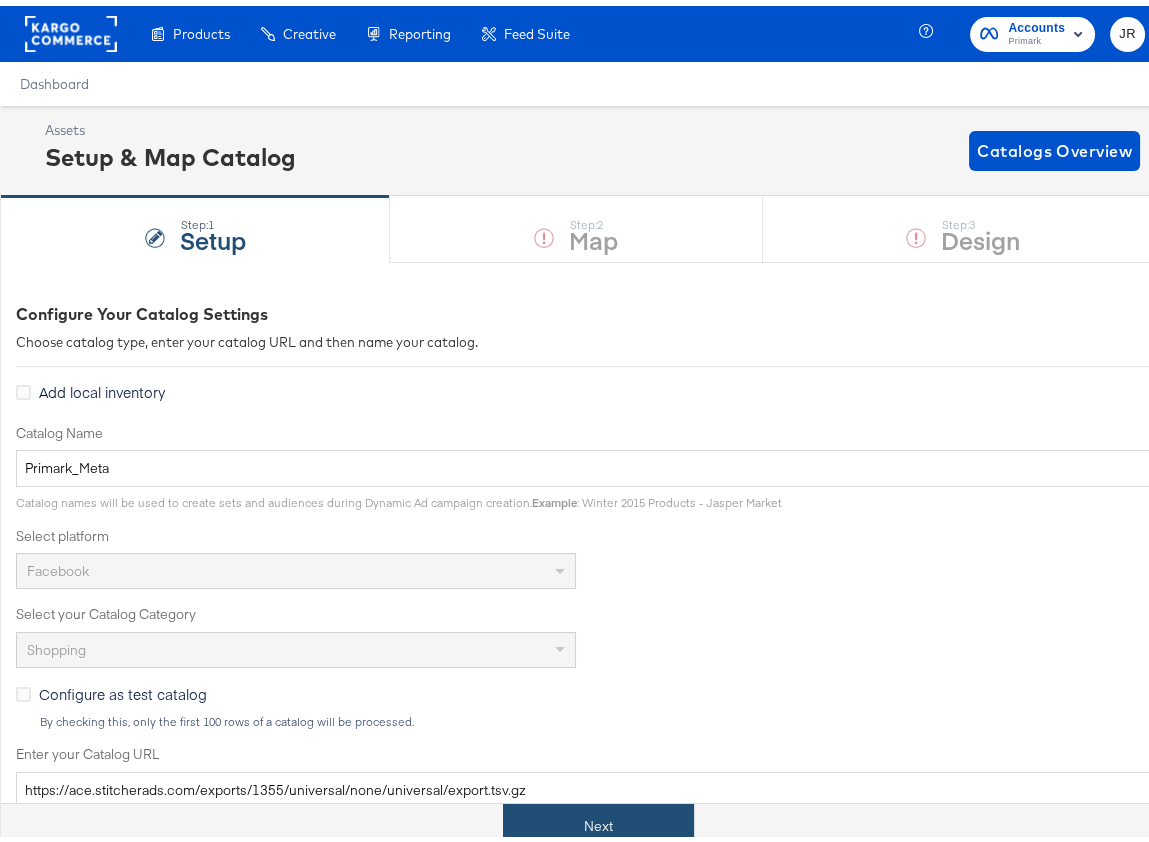 click on "Next" at bounding box center [598, 820] 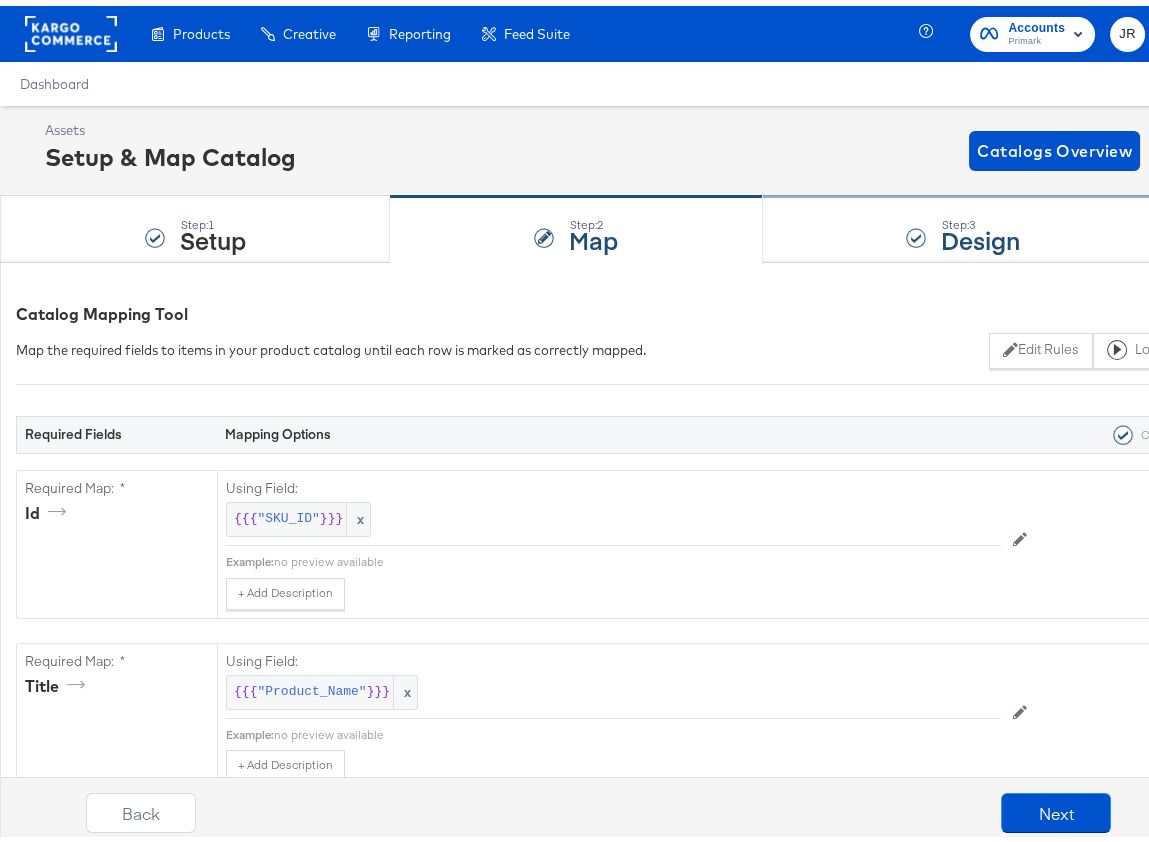 click on "Step:  3   Design" at bounding box center [964, 224] 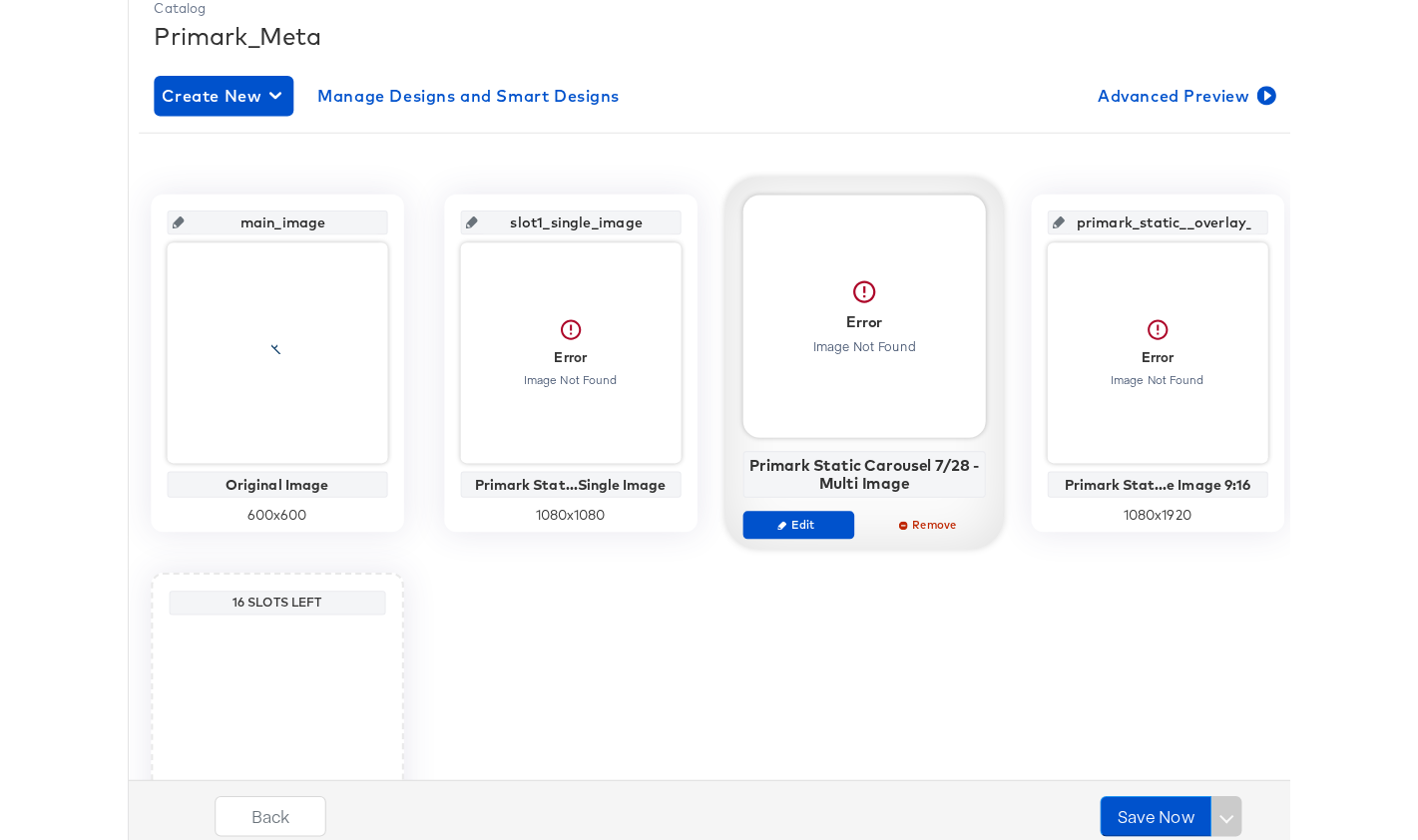 scroll, scrollTop: 359, scrollLeft: 0, axis: vertical 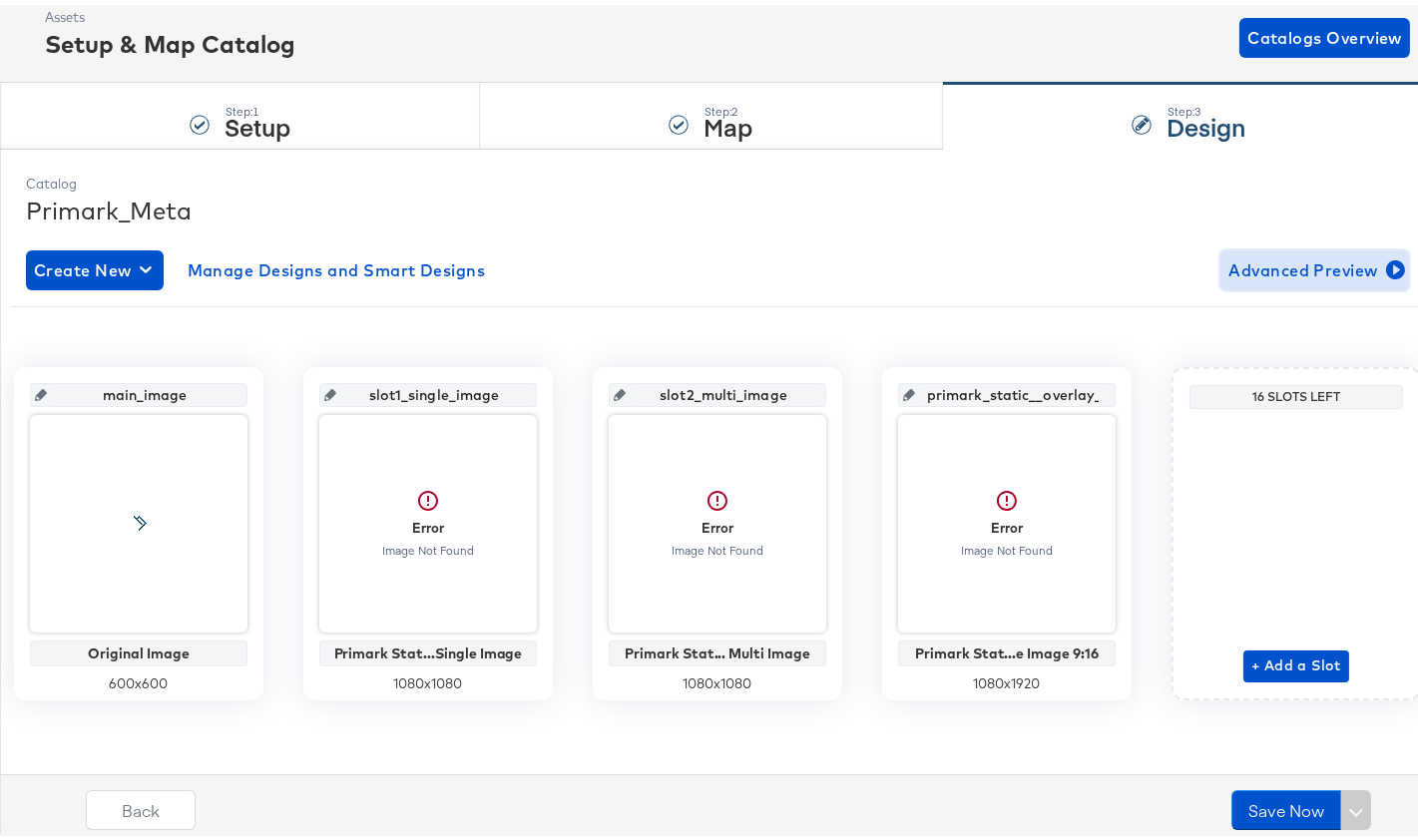 click on "Advanced Preview" at bounding box center [1314, 265] 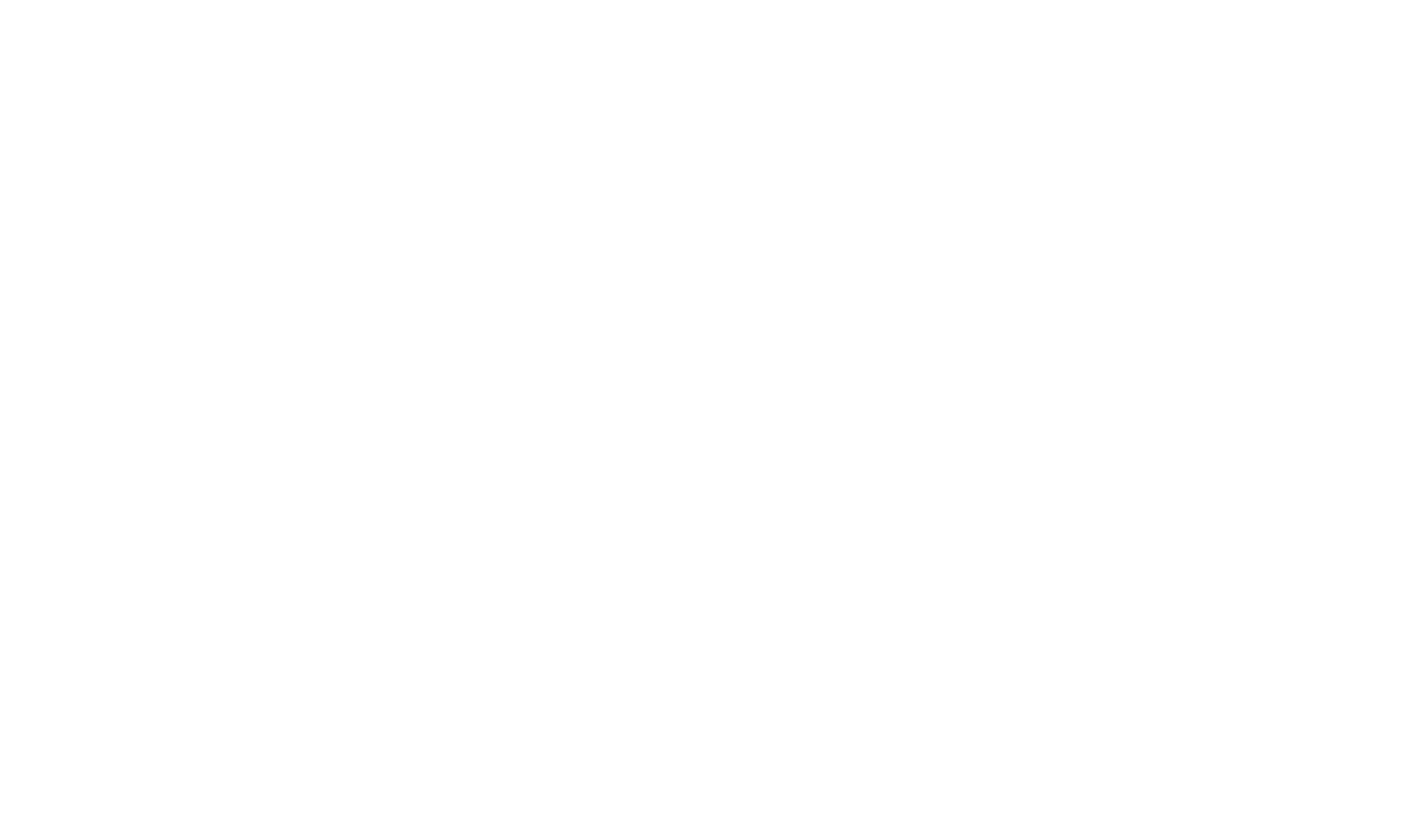 scroll, scrollTop: 0, scrollLeft: 0, axis: both 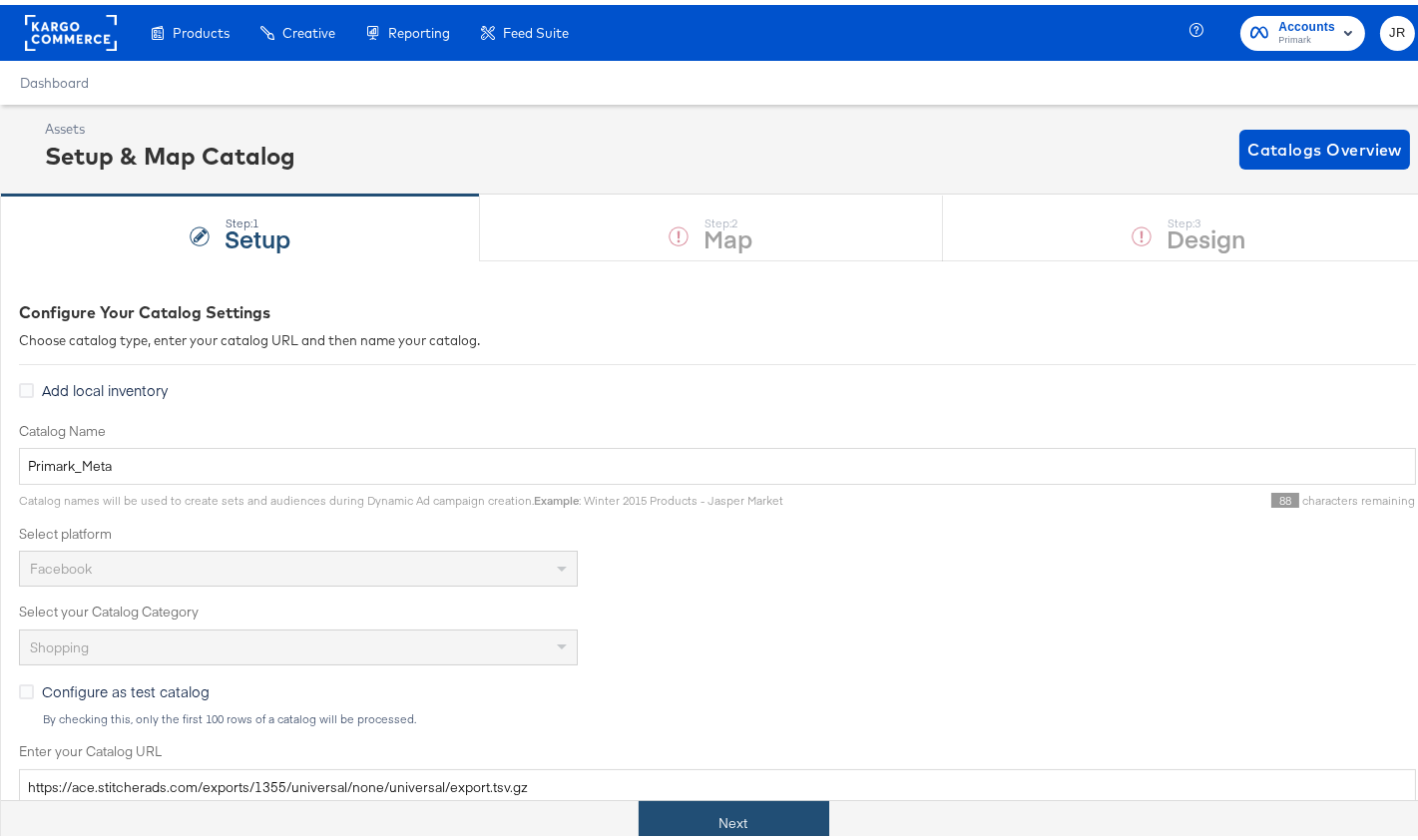 click on "Next" at bounding box center (733, 818) 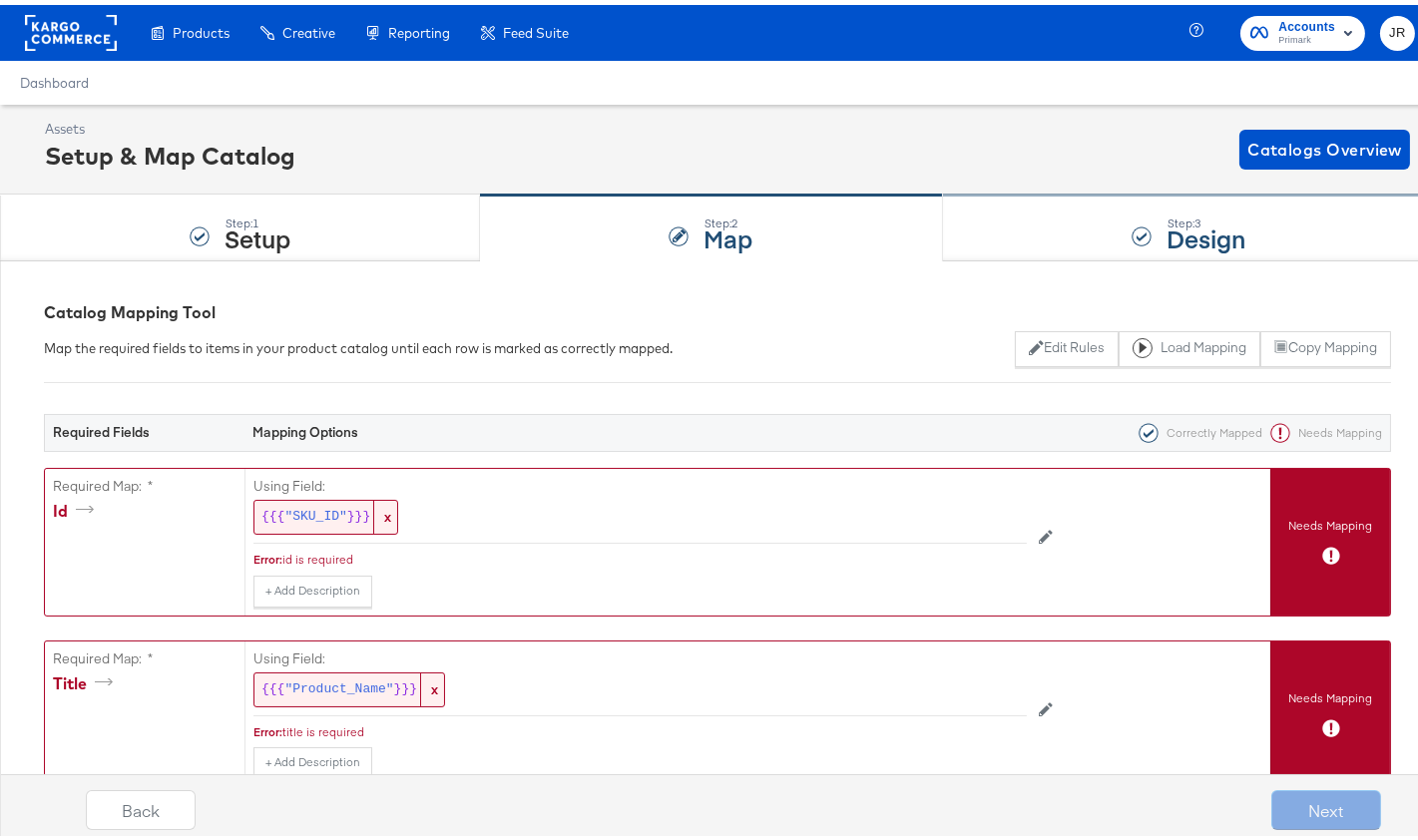 click on "Step:  3   Design" at bounding box center [1188, 223] 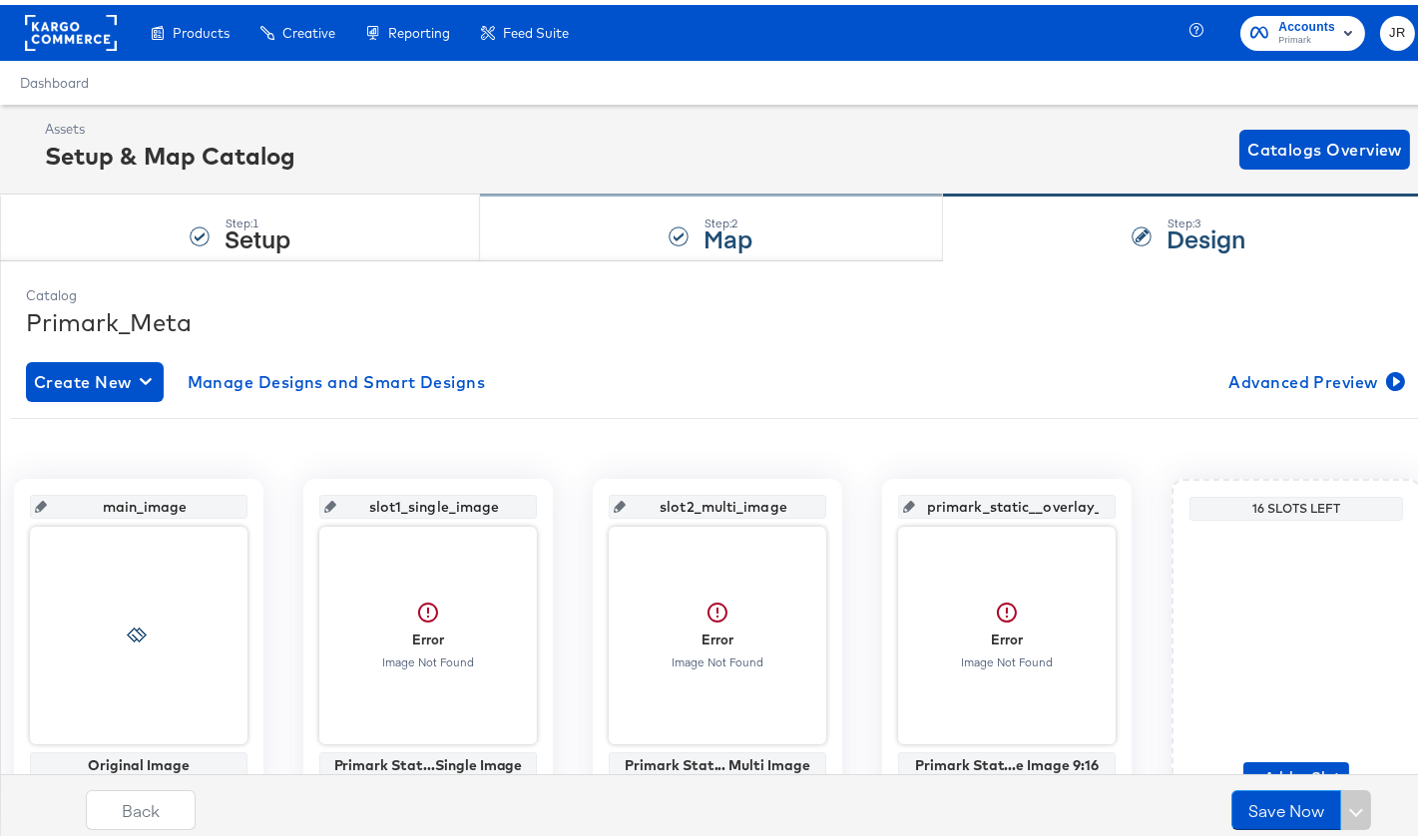 click on "Step:  2   Map" at bounding box center (710, 223) 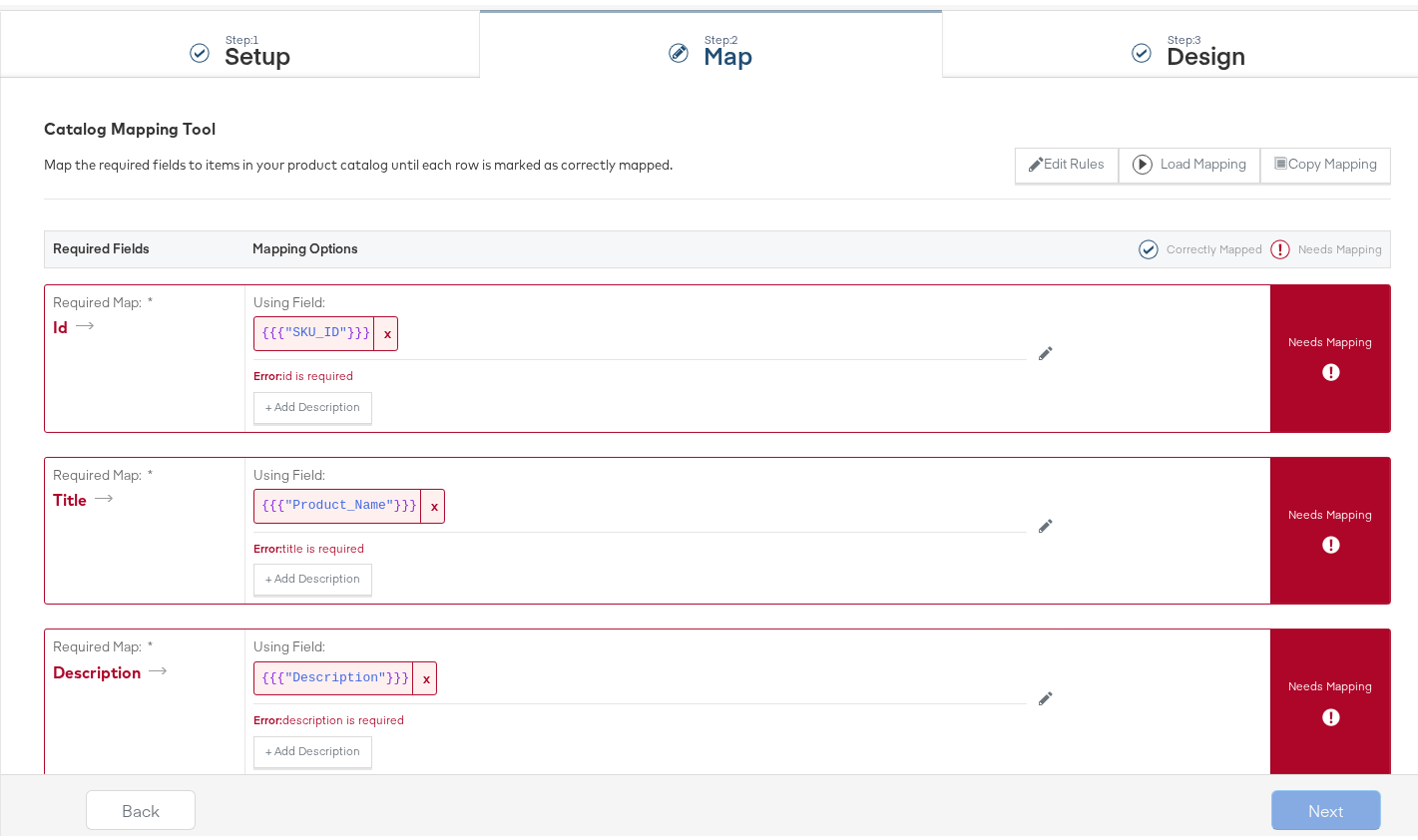 scroll, scrollTop: 172, scrollLeft: 0, axis: vertical 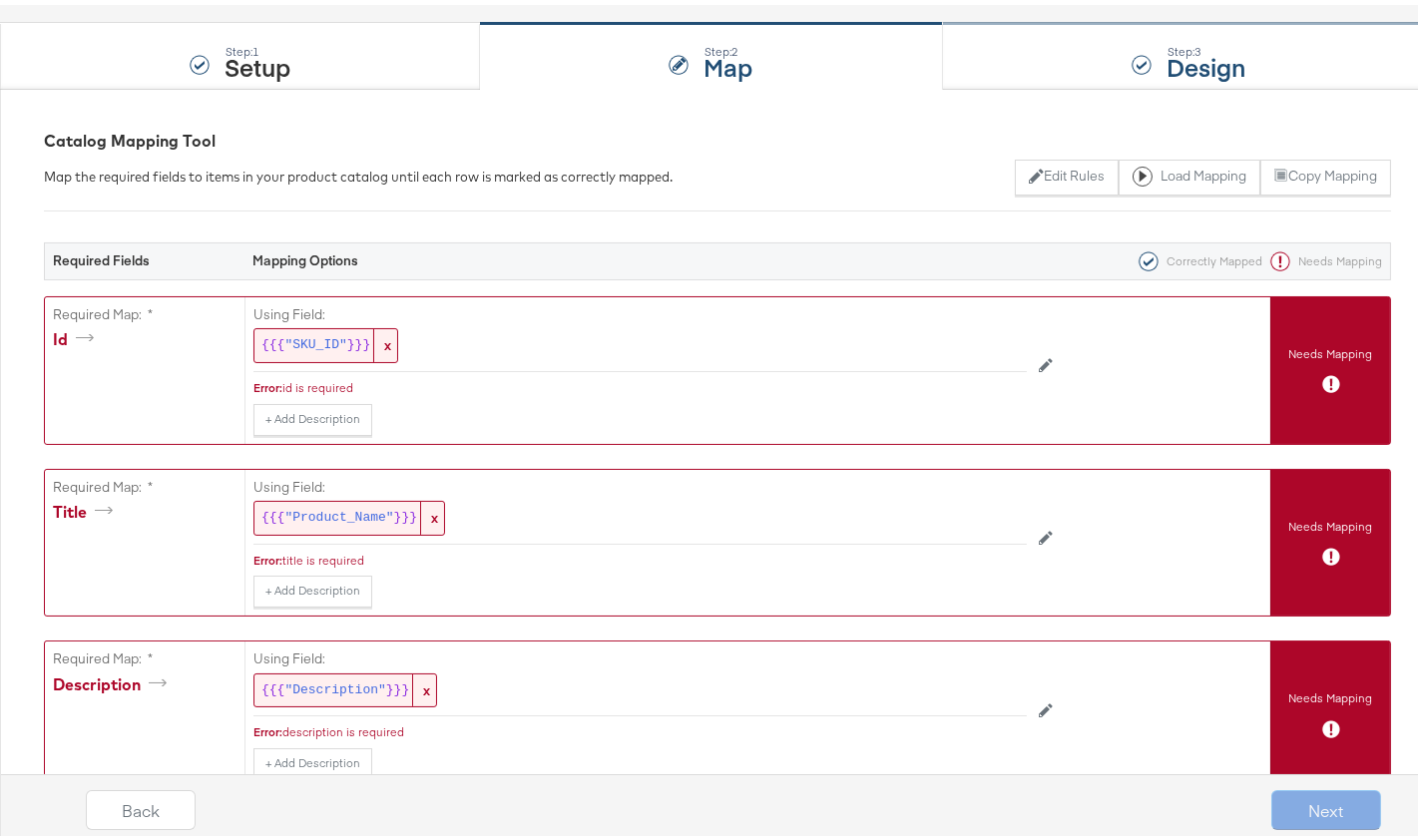 click on "Step:  3   Design" at bounding box center [1188, 52] 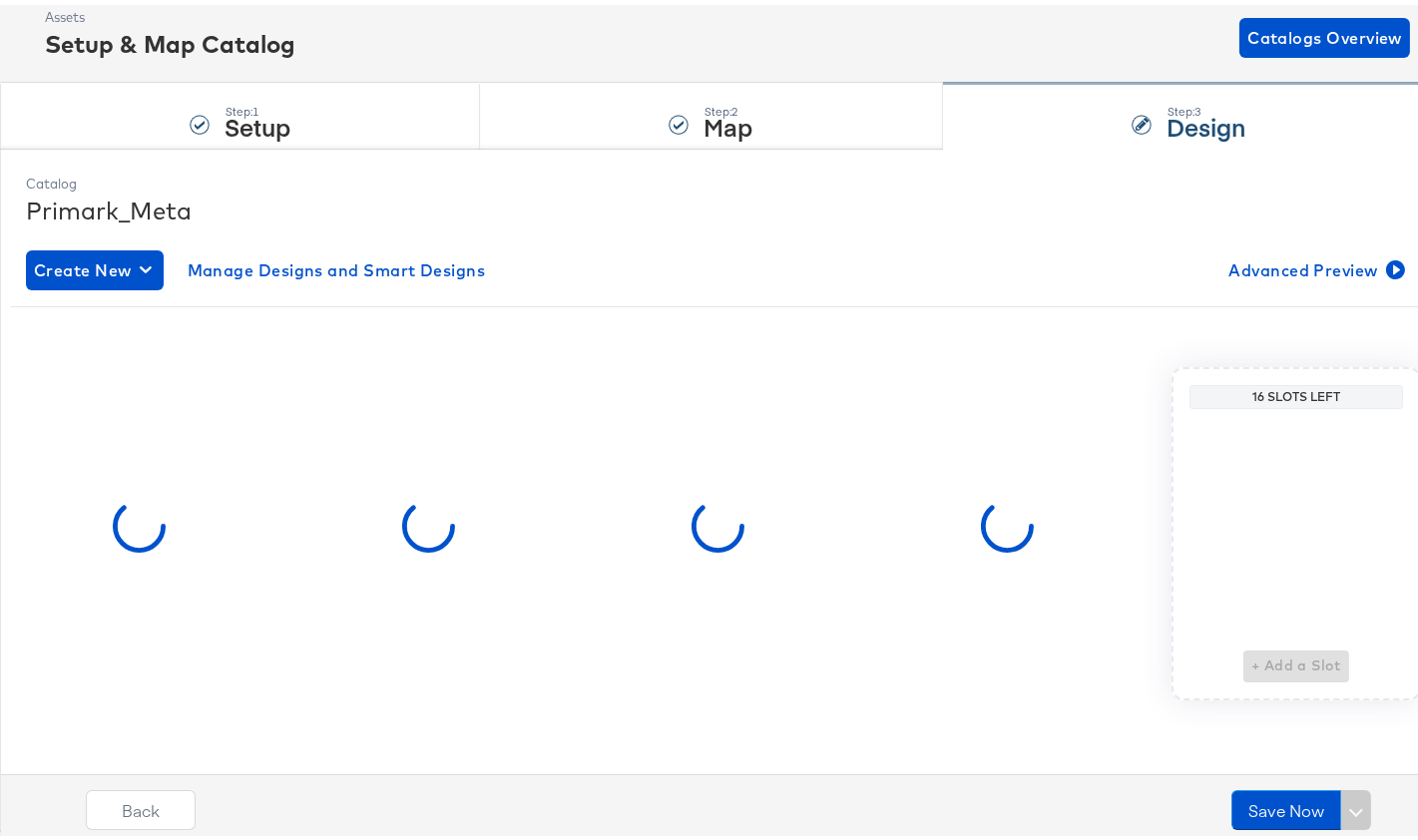 scroll, scrollTop: 0, scrollLeft: 0, axis: both 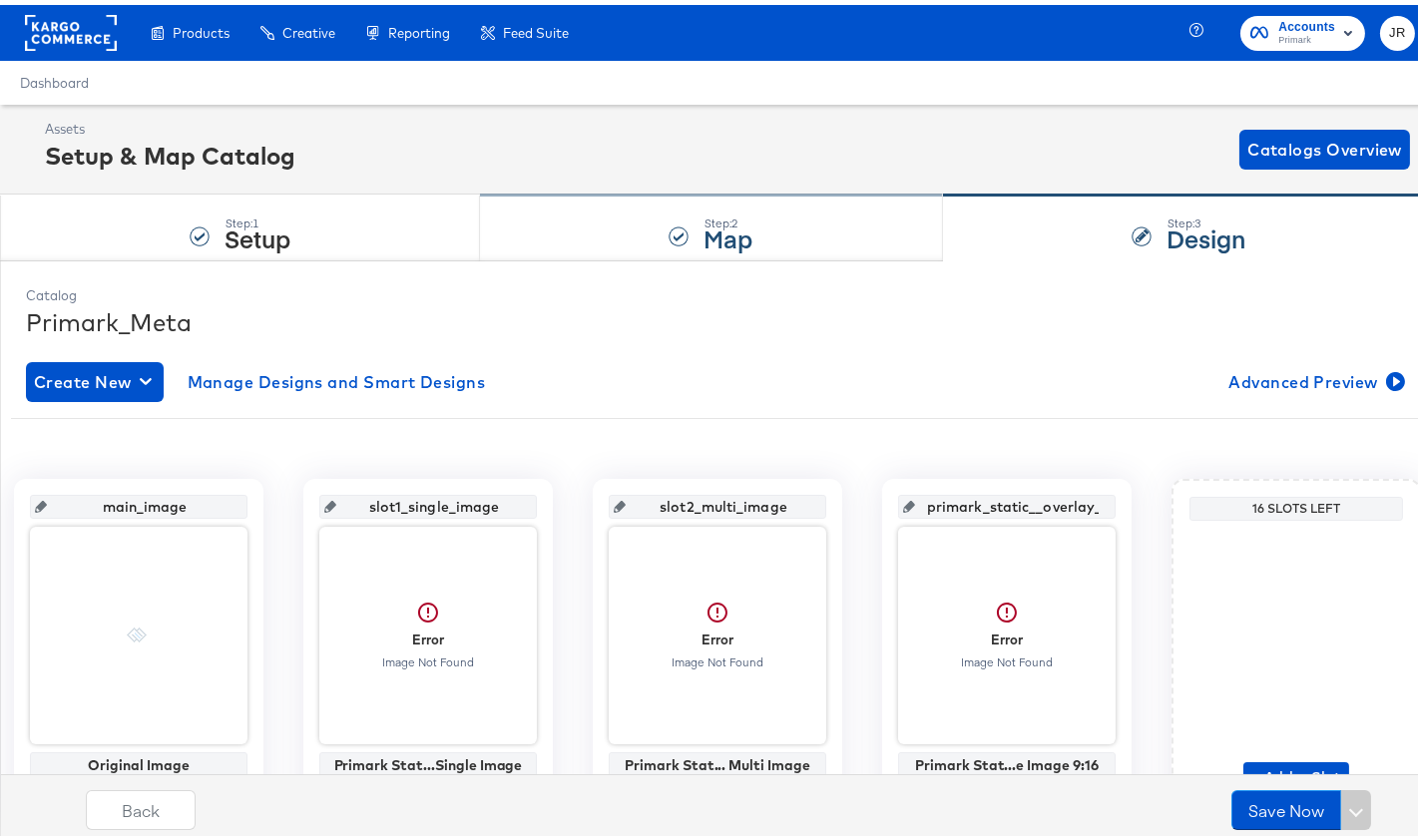 click at bounding box center (679, 231) 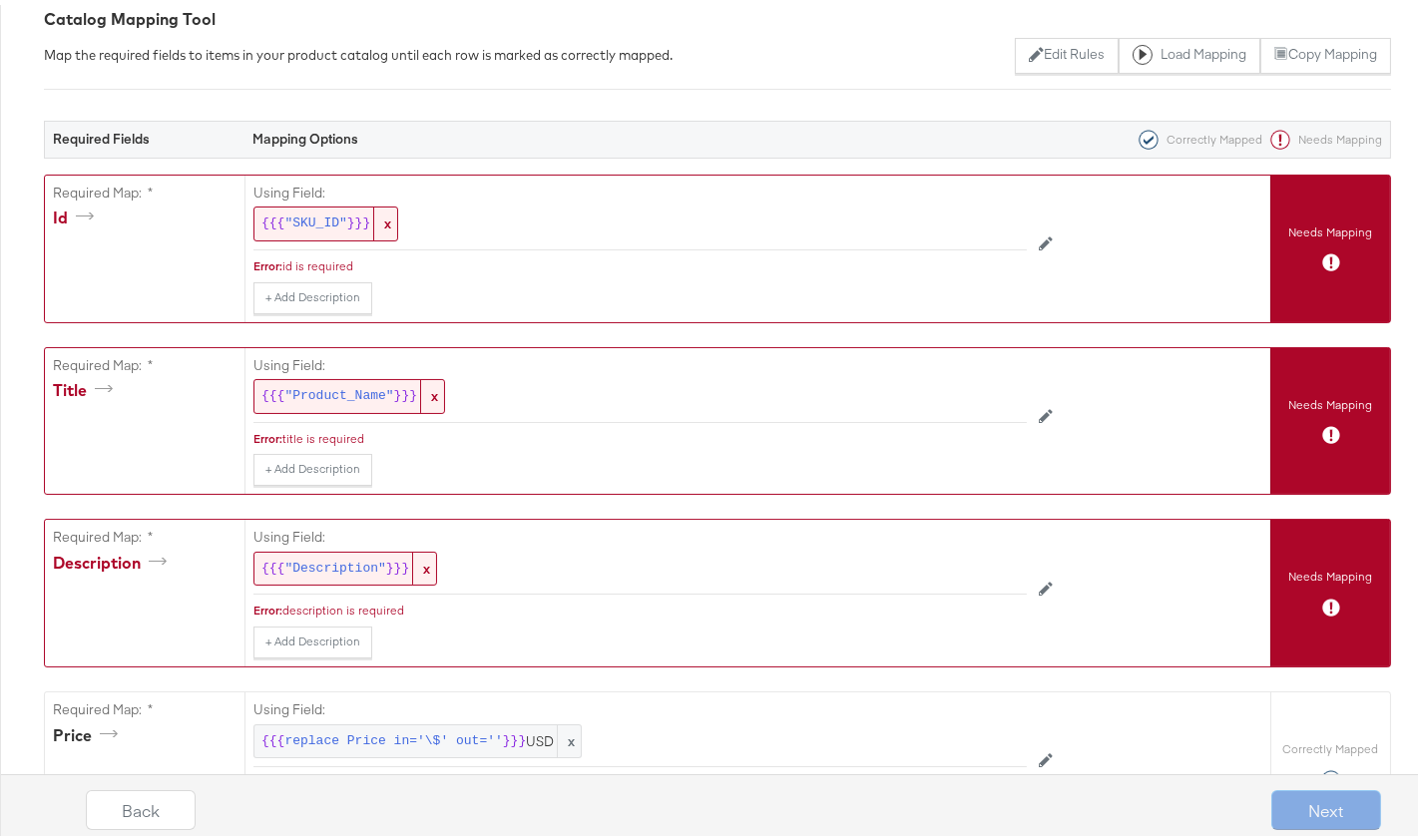 scroll, scrollTop: 0, scrollLeft: 0, axis: both 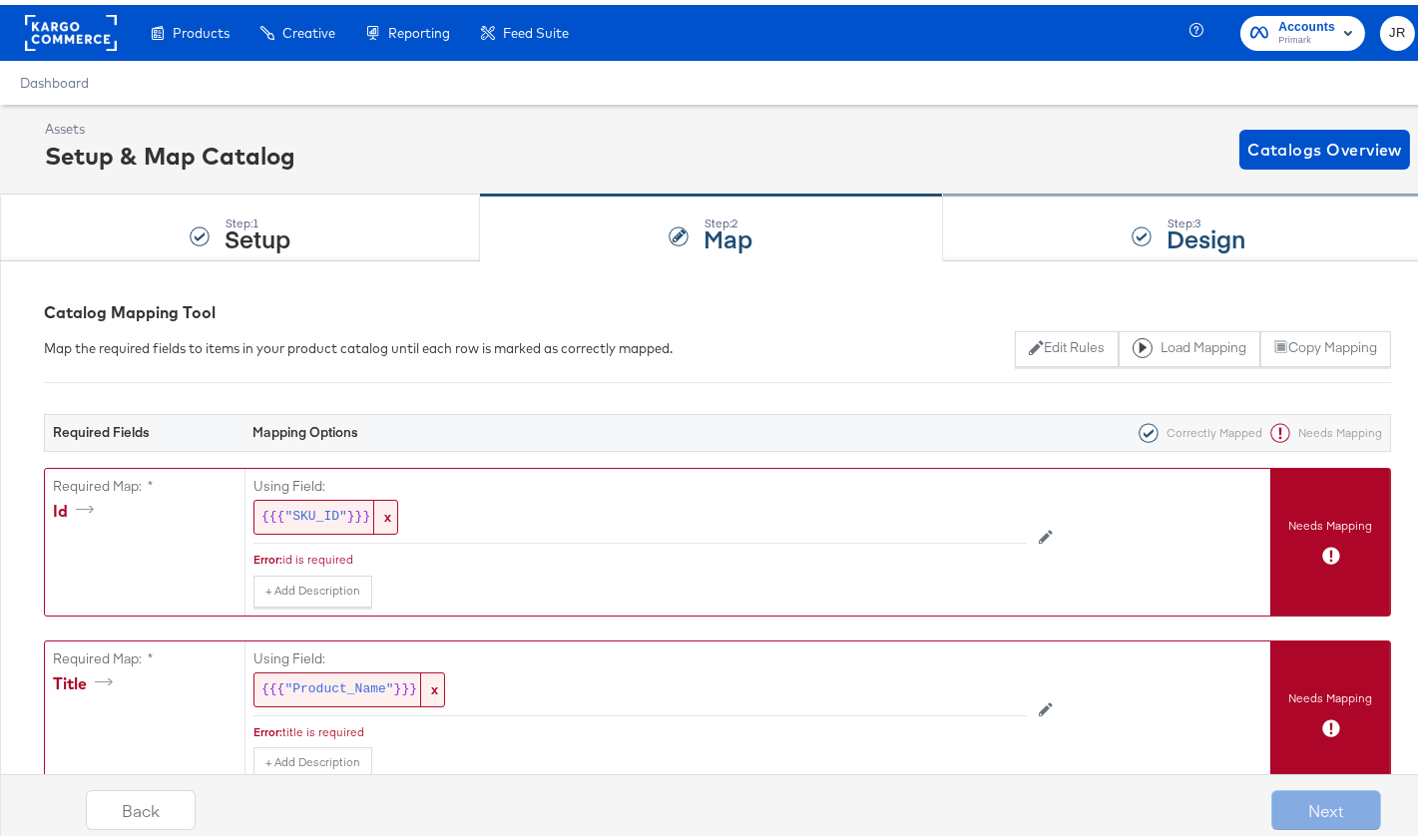 click on "Step:  3   Design" at bounding box center (1188, 223) 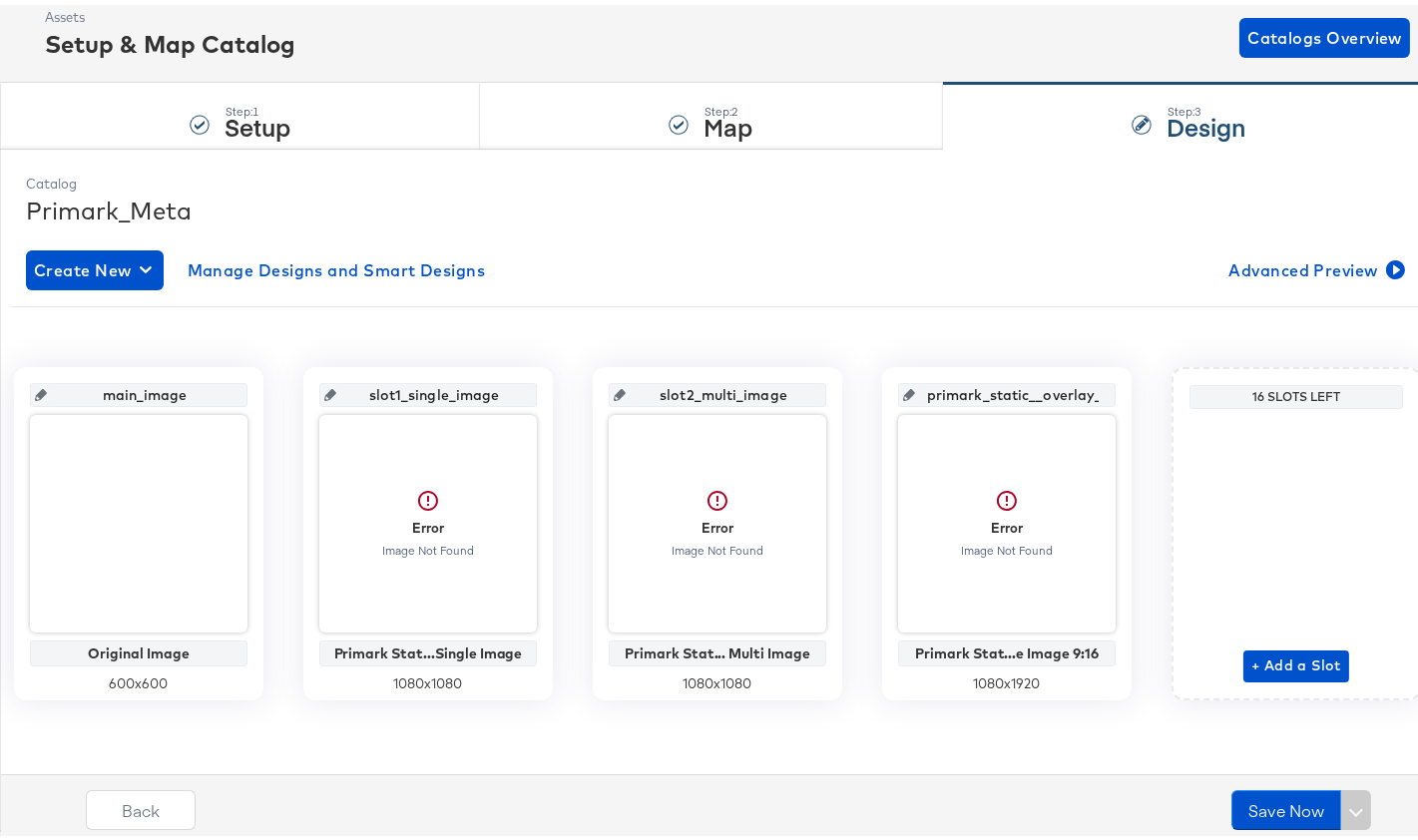 scroll, scrollTop: 206, scrollLeft: 0, axis: vertical 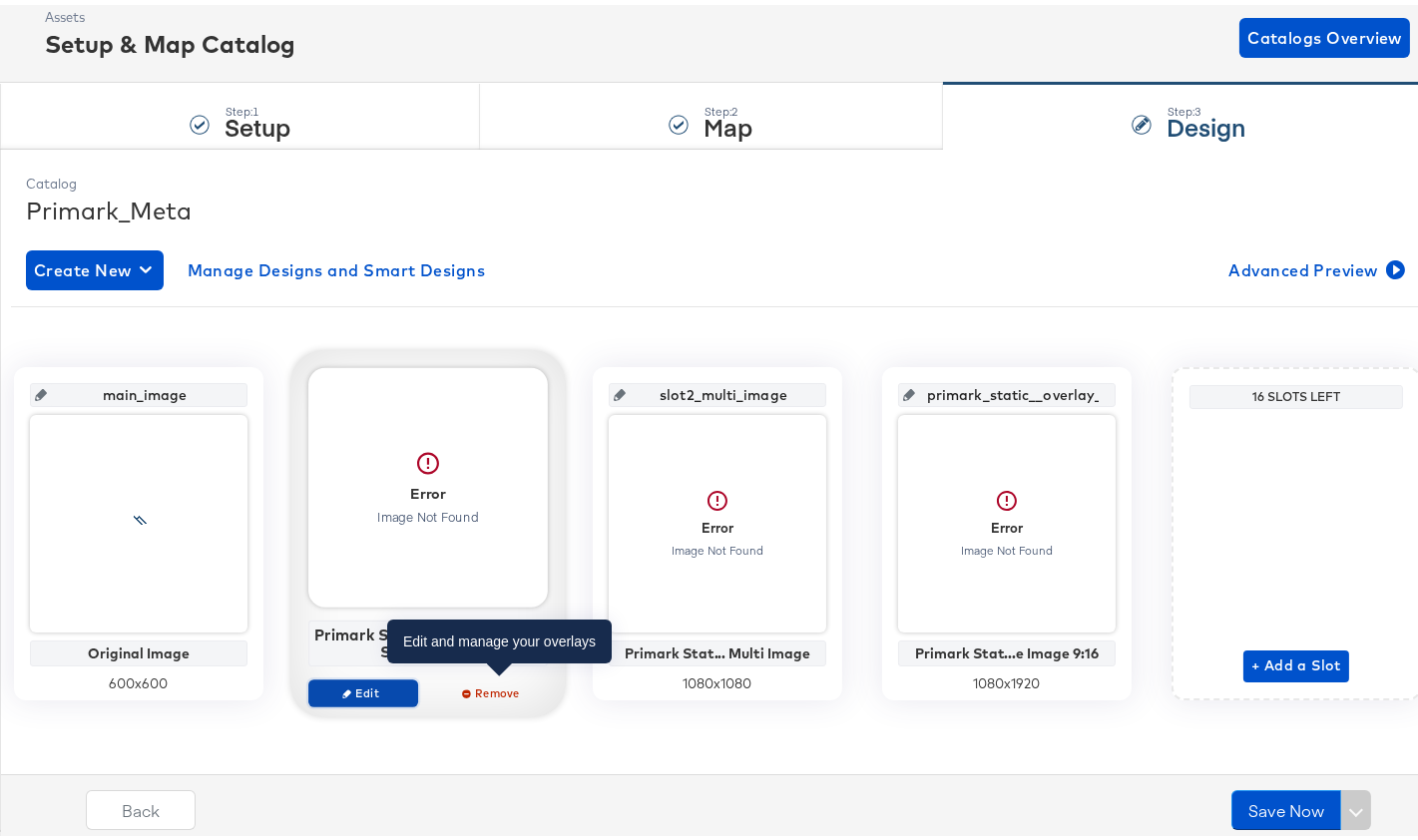 click on "Edit" at bounding box center [363, 687] 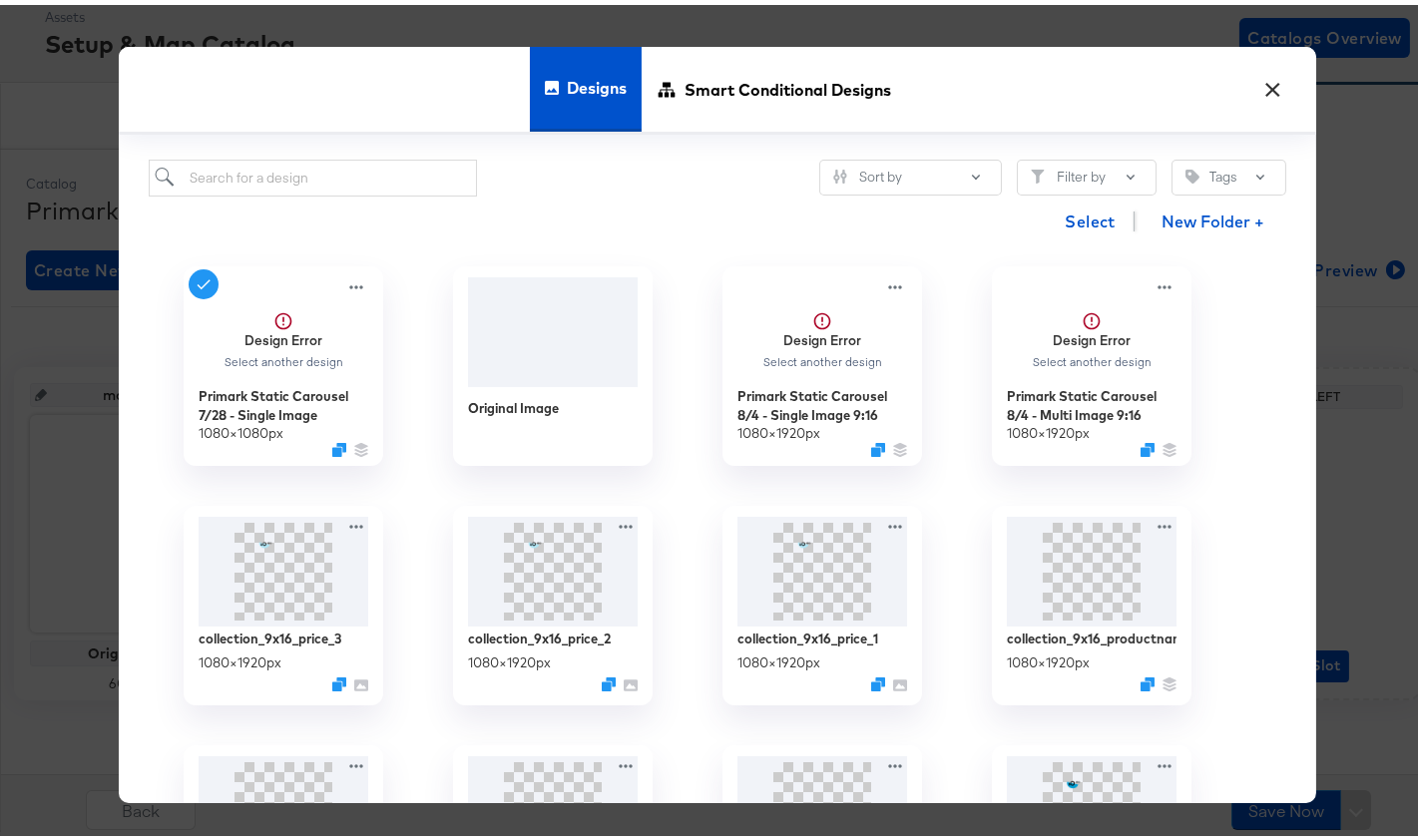 click on "×" at bounding box center (1273, 80) 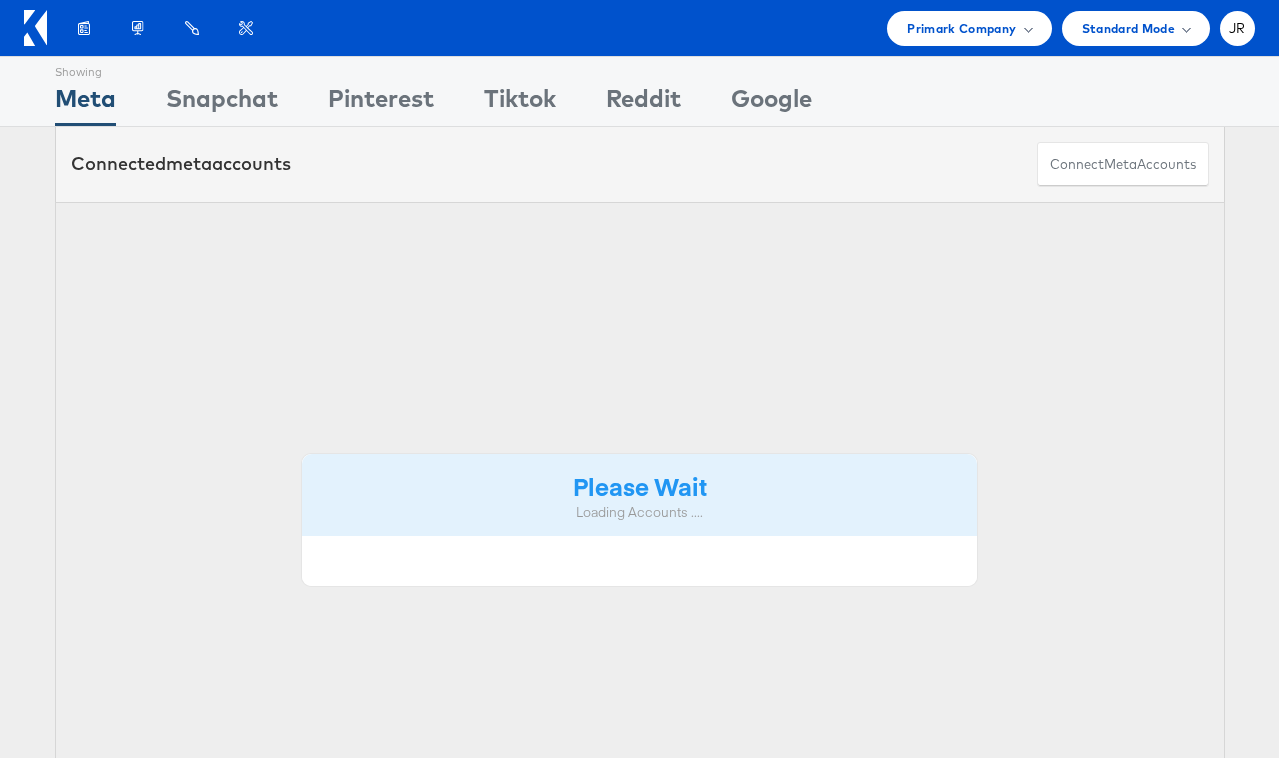 scroll, scrollTop: 0, scrollLeft: 0, axis: both 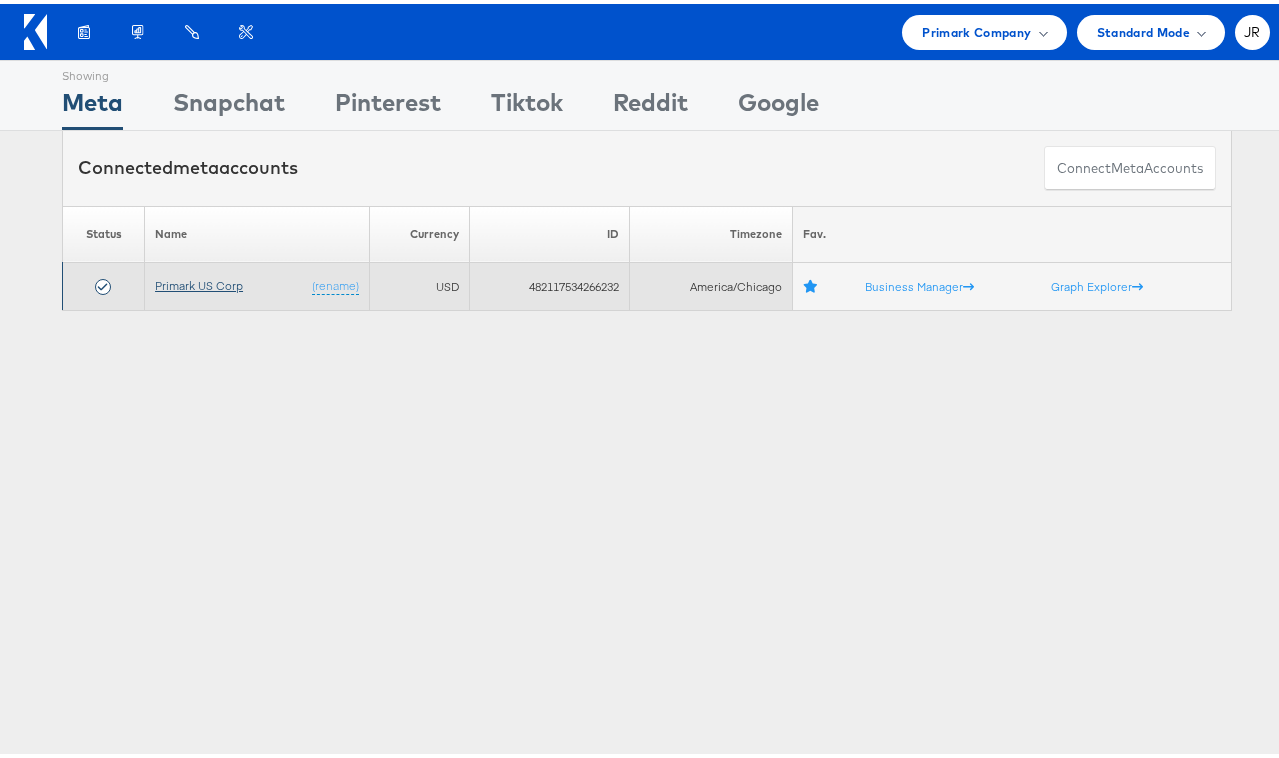 click on "Primark US Corp" at bounding box center [199, 281] 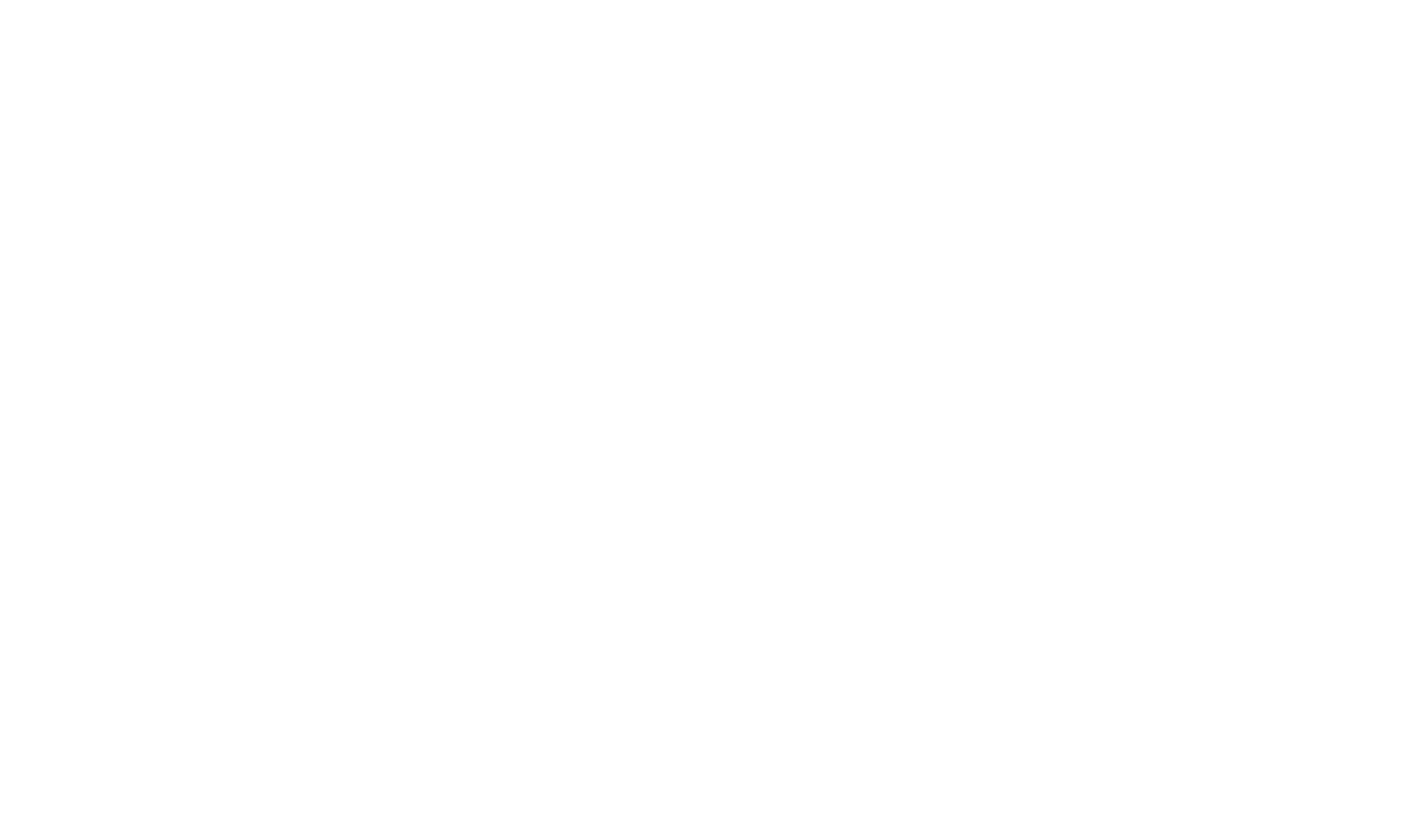 scroll, scrollTop: 0, scrollLeft: 0, axis: both 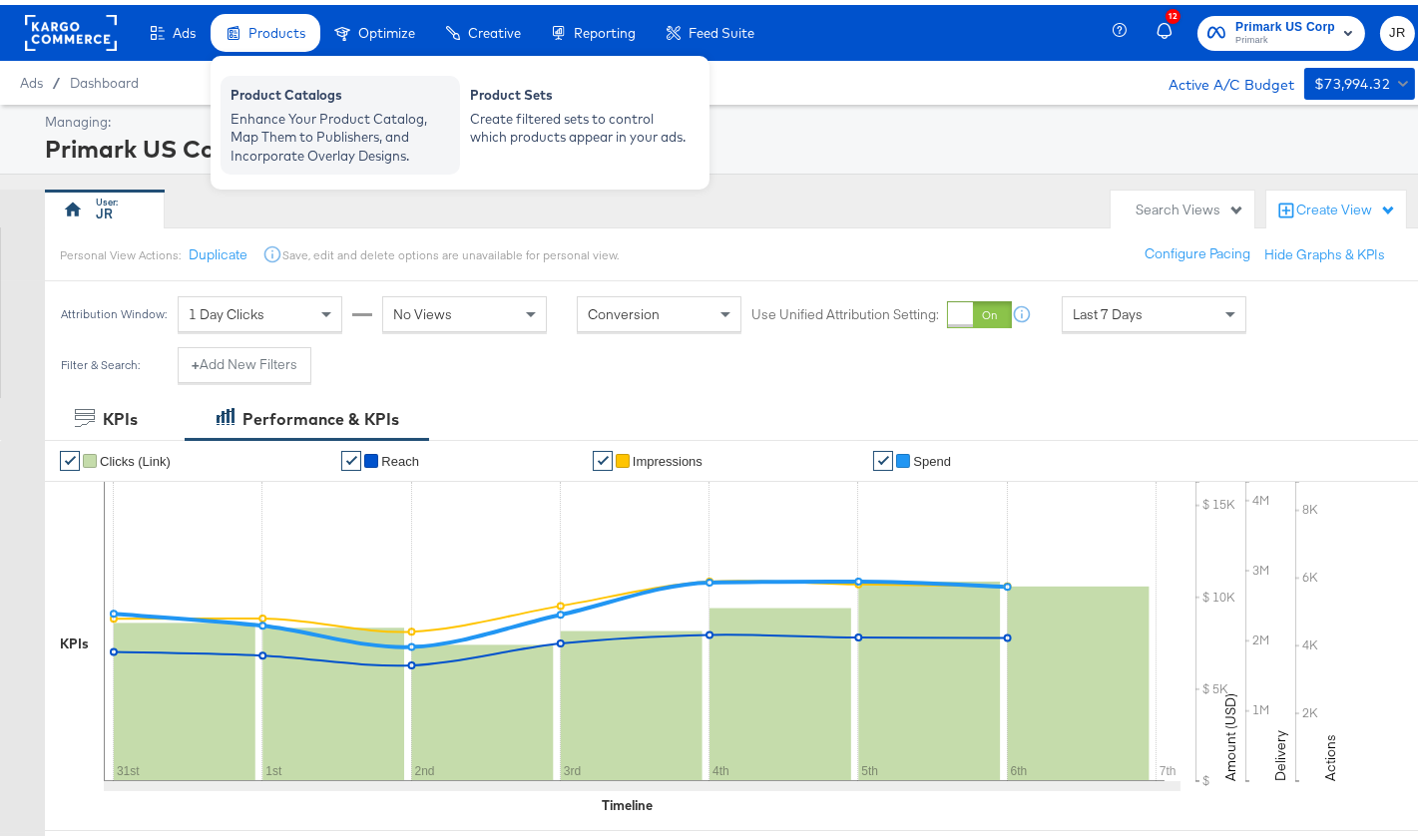 click on "Enhance Your Product Catalog, Map Them to Publishers, and Incorporate Overlay Designs." at bounding box center (340, 133) 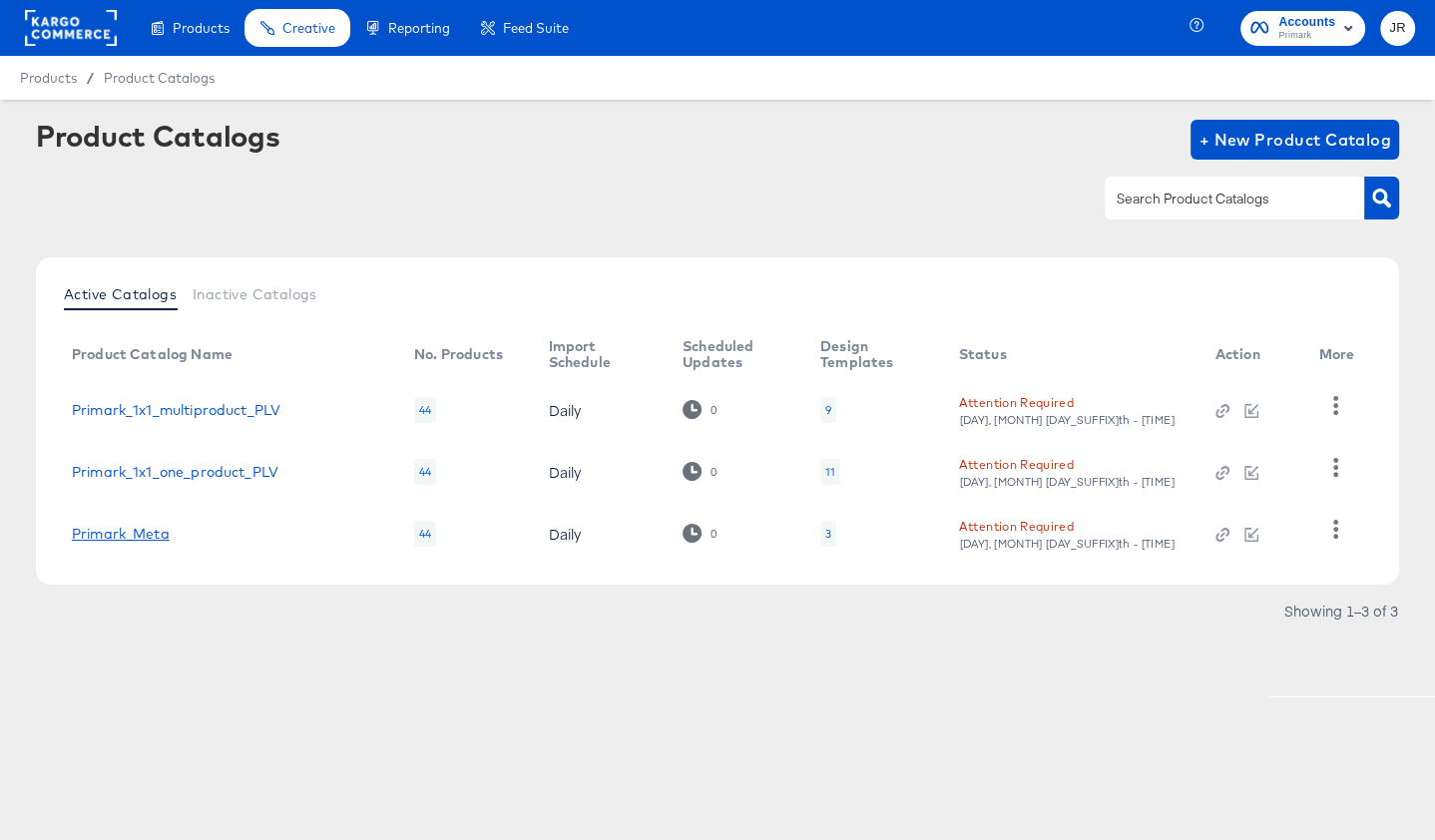 click on "Primark_Meta" at bounding box center (121, 534) 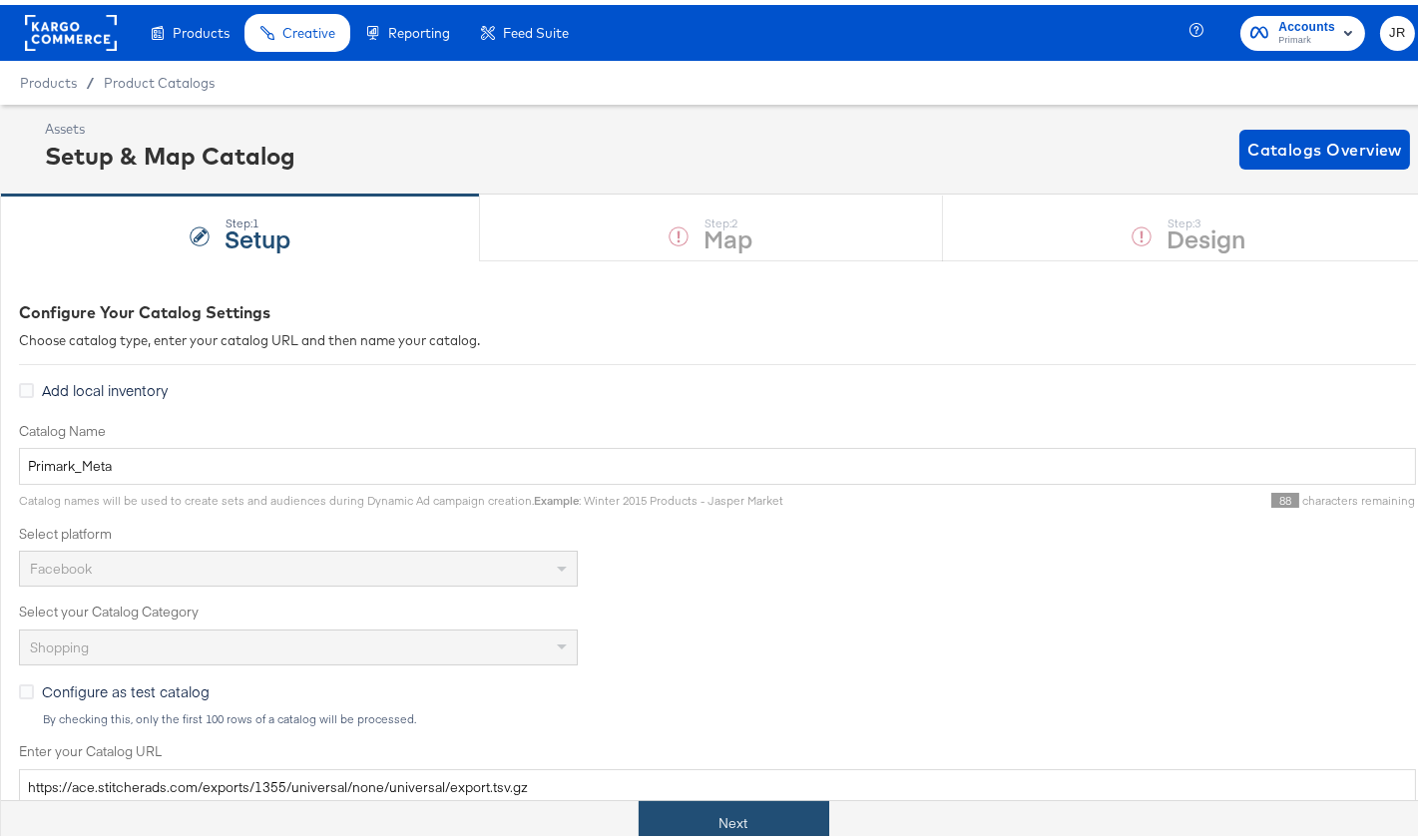 click on "Next" at bounding box center [733, 818] 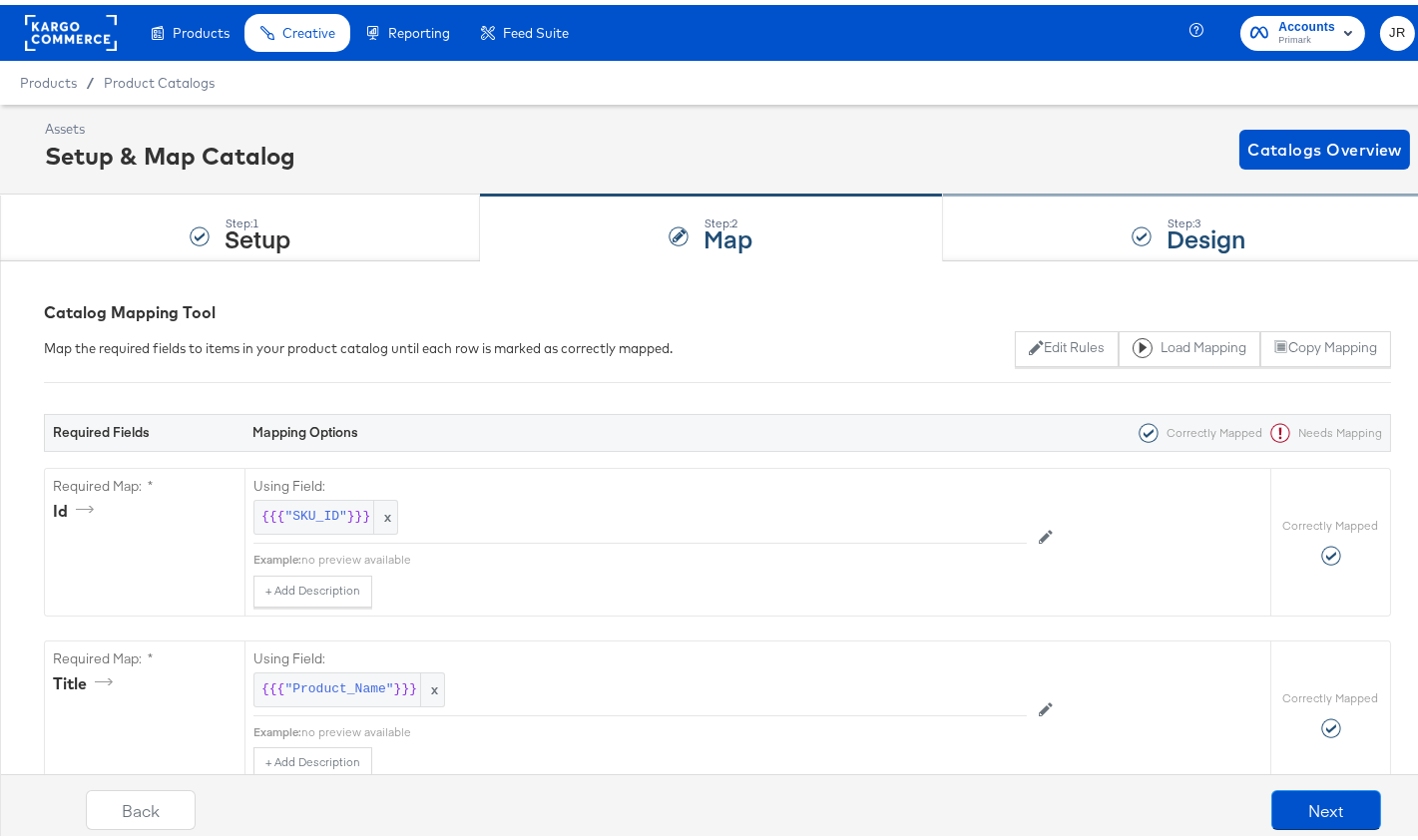 click on "Step:  3   Design" at bounding box center [1188, 223] 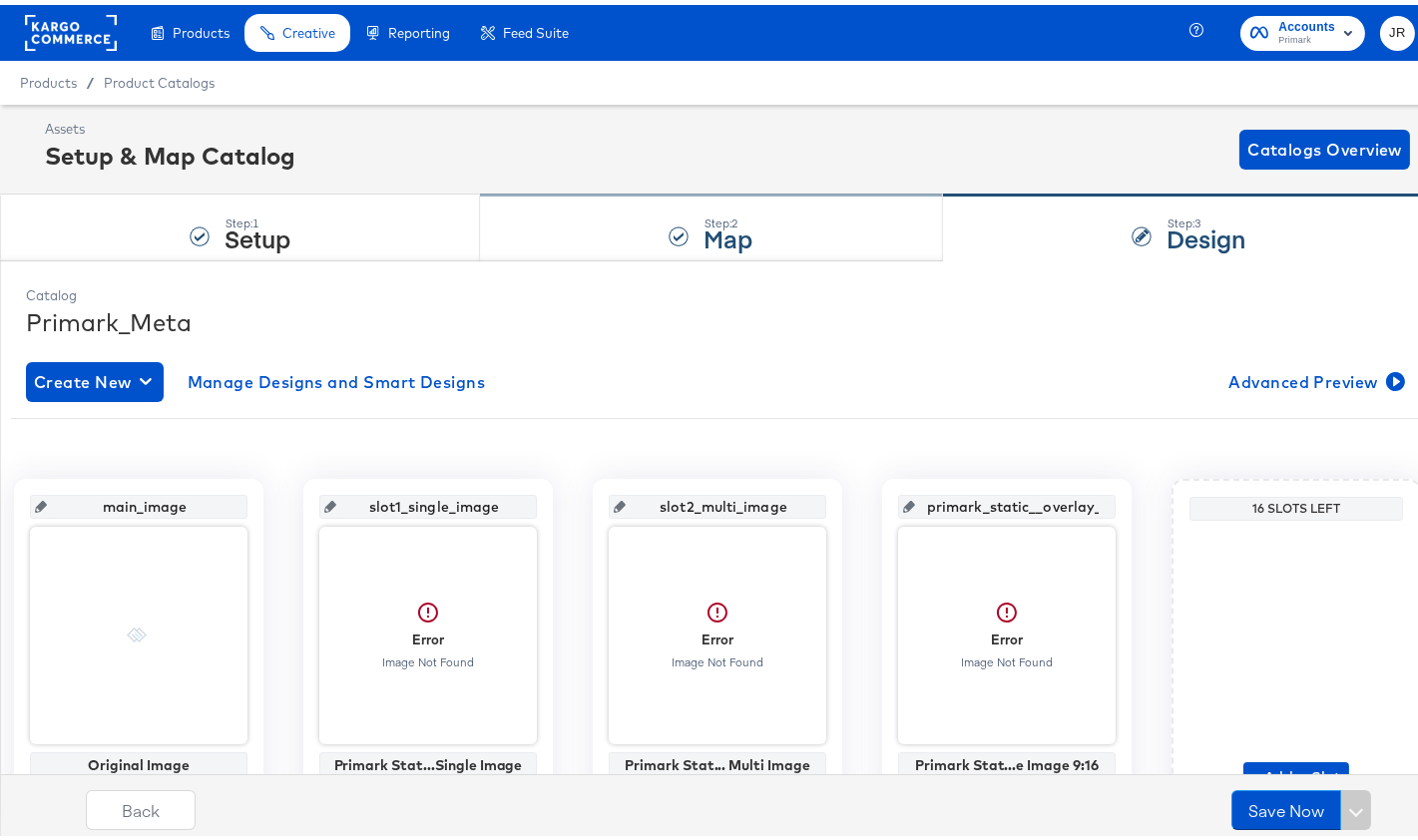 click on "Step:  2   Map" at bounding box center [710, 223] 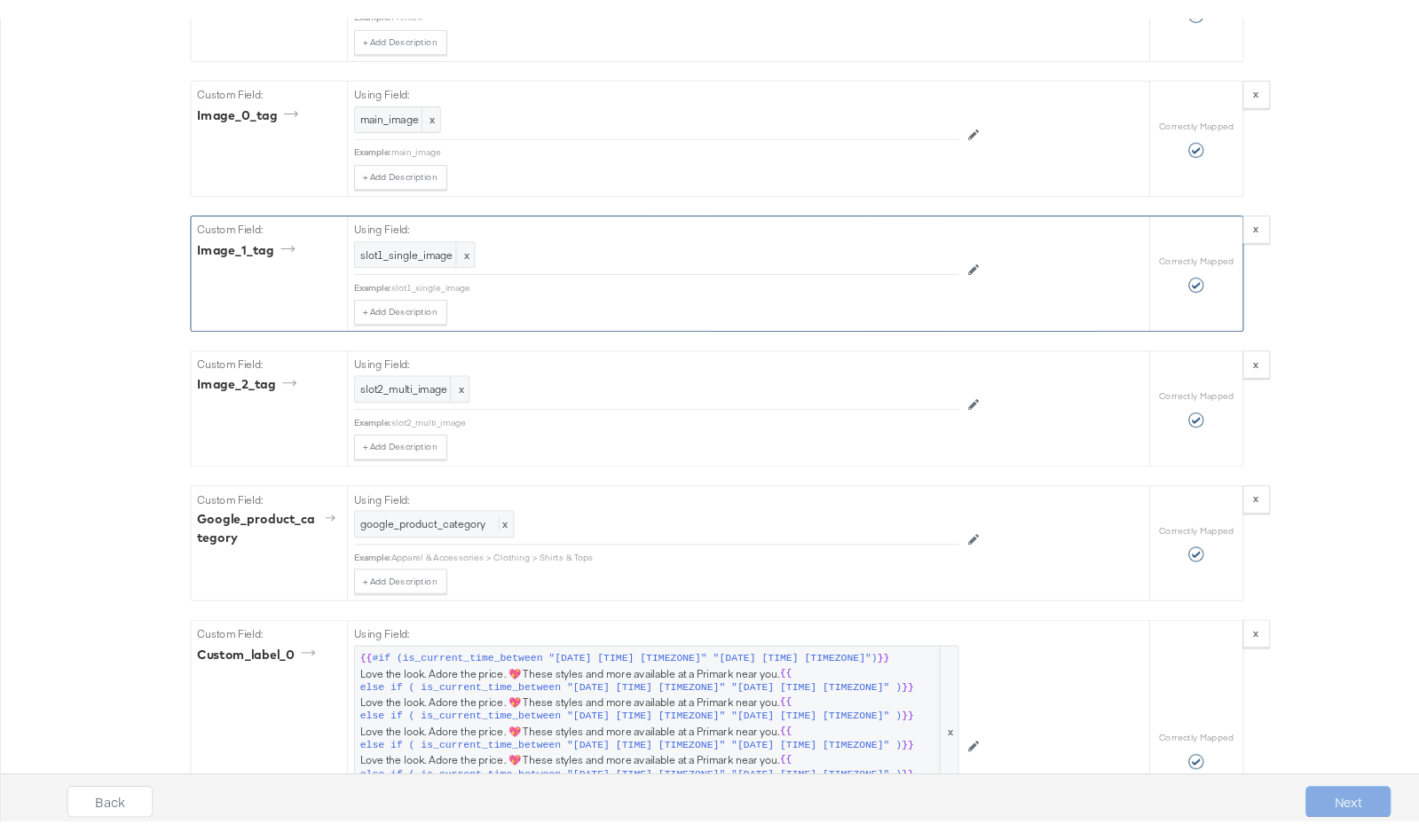 scroll, scrollTop: 1955, scrollLeft: 0, axis: vertical 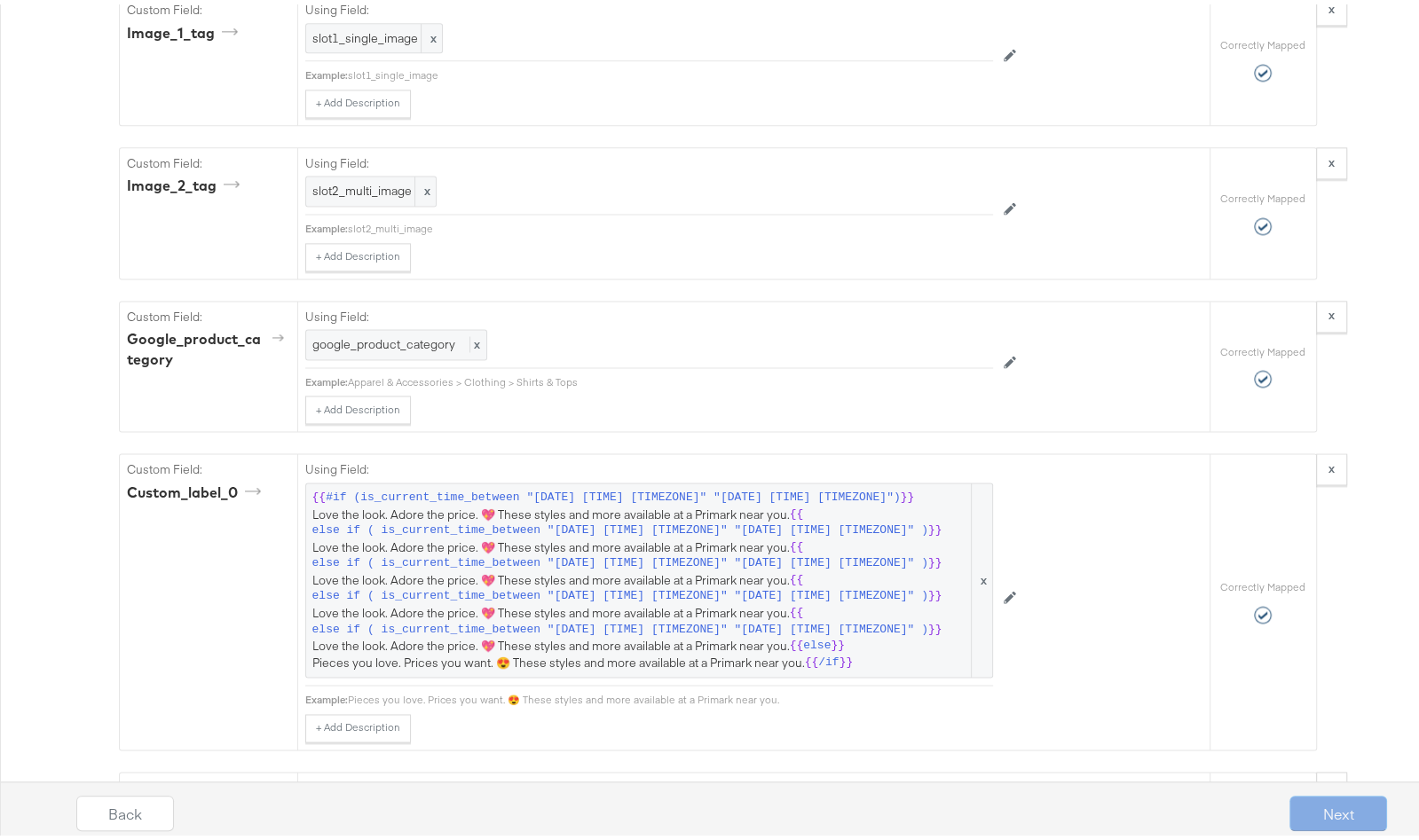 click on "Back Next" at bounding box center (731, 815) 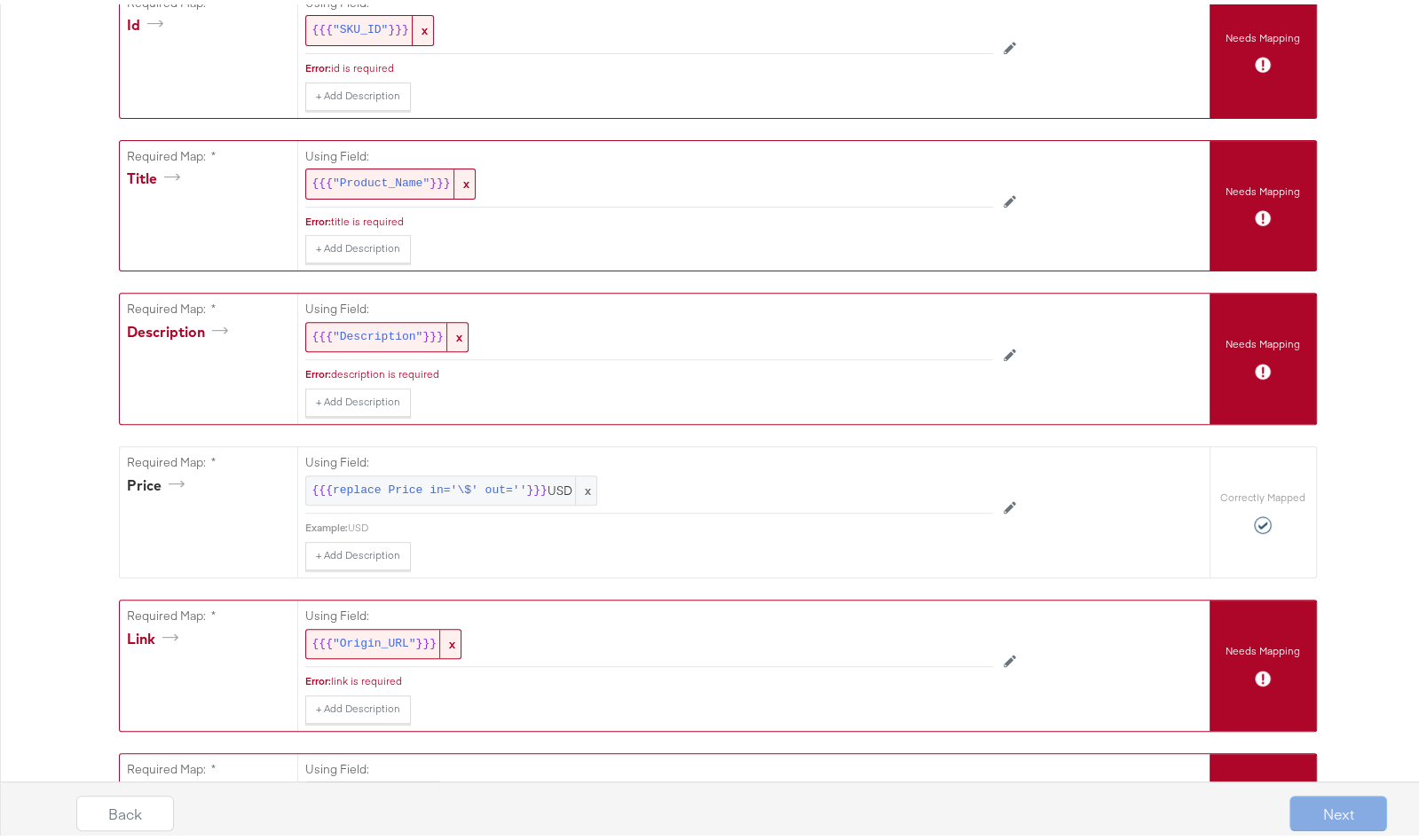 scroll, scrollTop: 0, scrollLeft: 0, axis: both 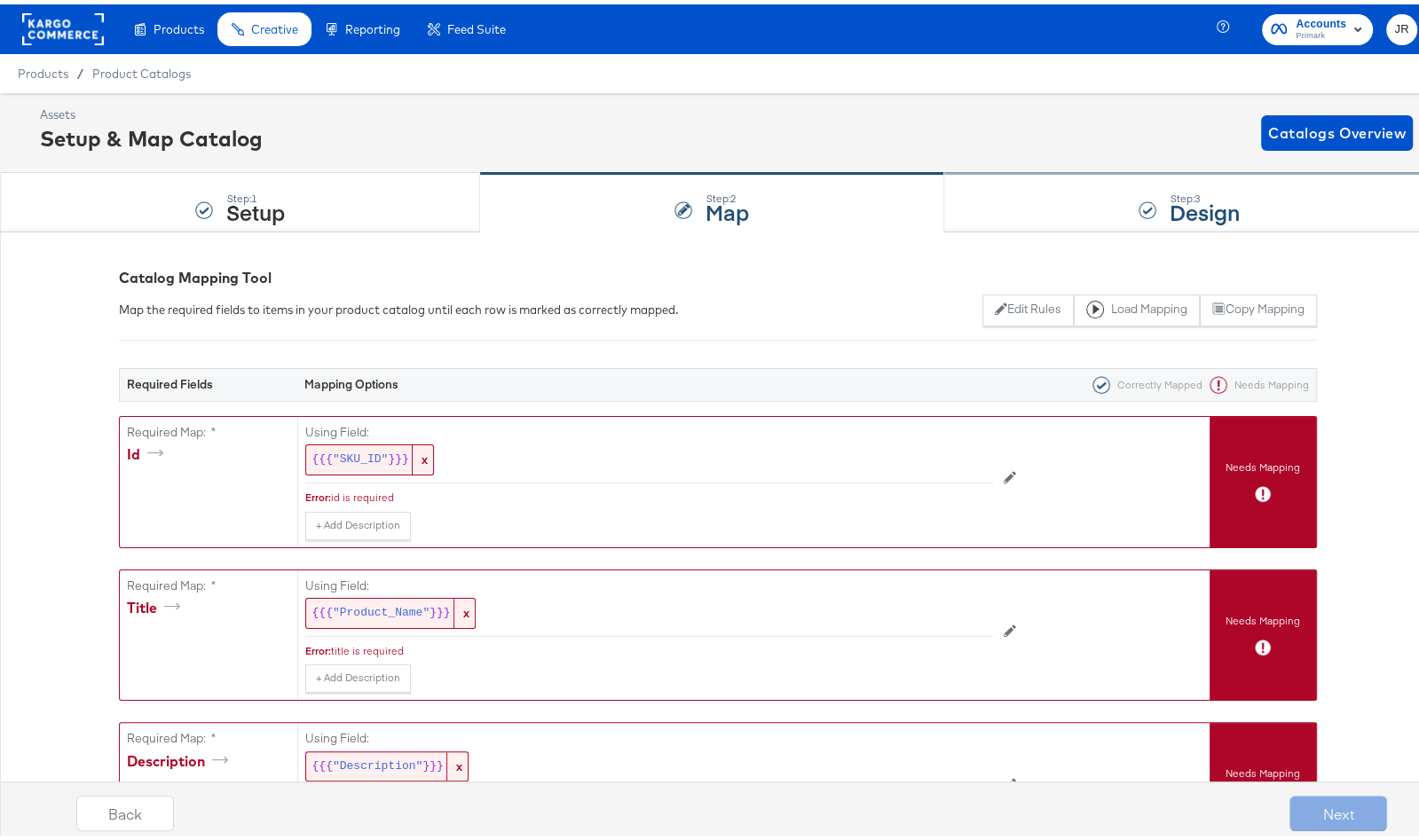 click on "Step:  3   Design" at bounding box center [1189, 199] 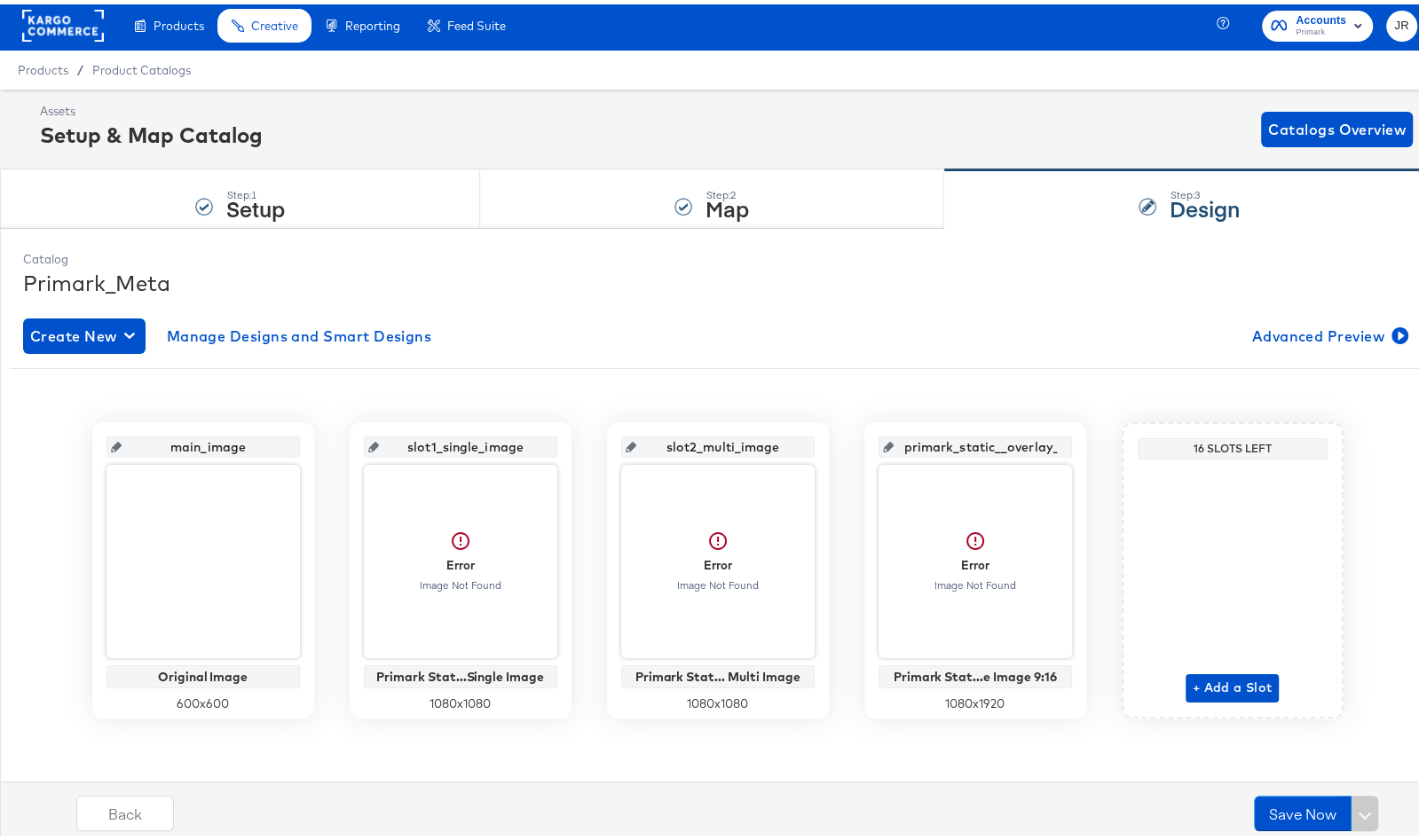 scroll, scrollTop: 4, scrollLeft: 0, axis: vertical 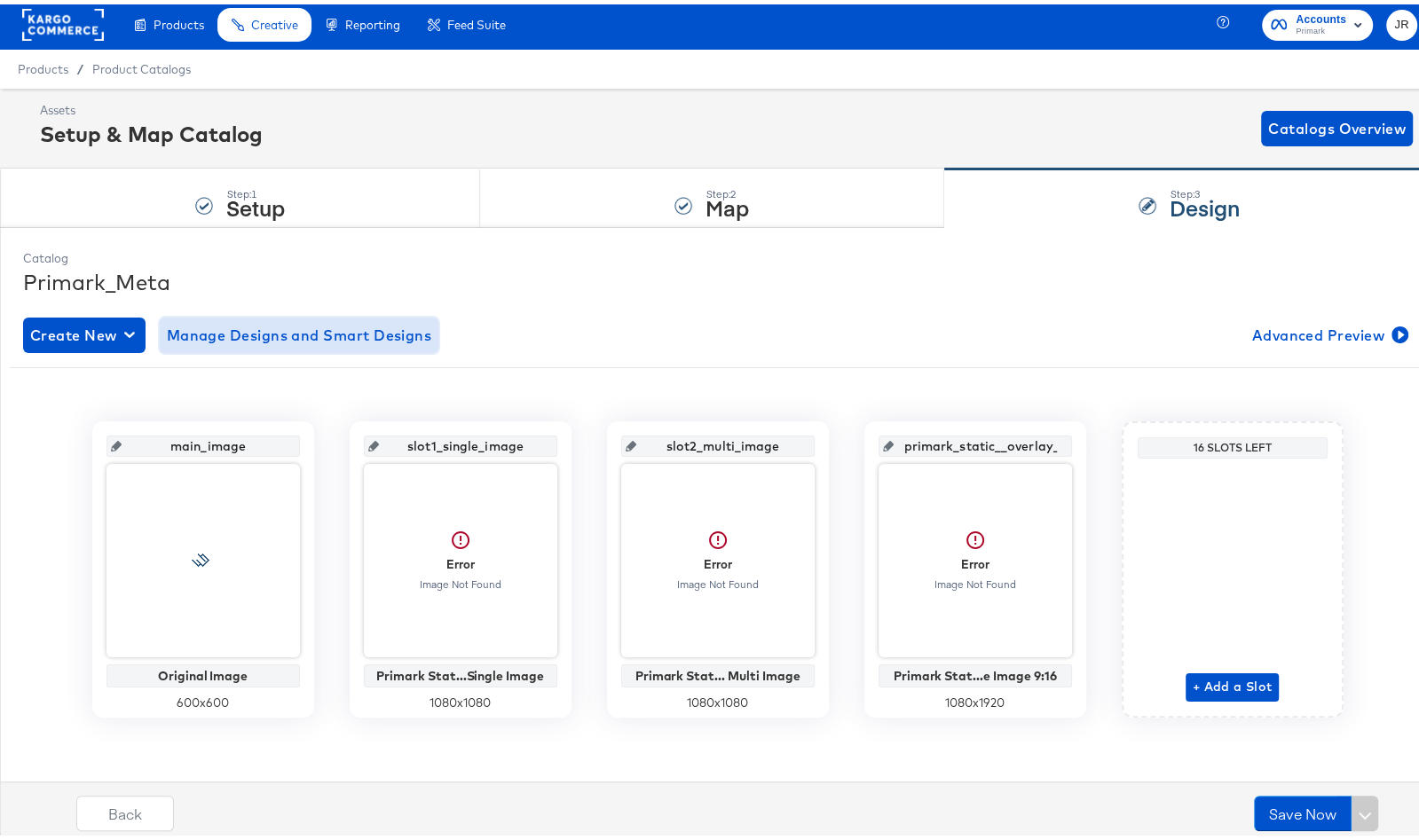 click on "Manage Designs and Smart Designs" at bounding box center (299, 331) 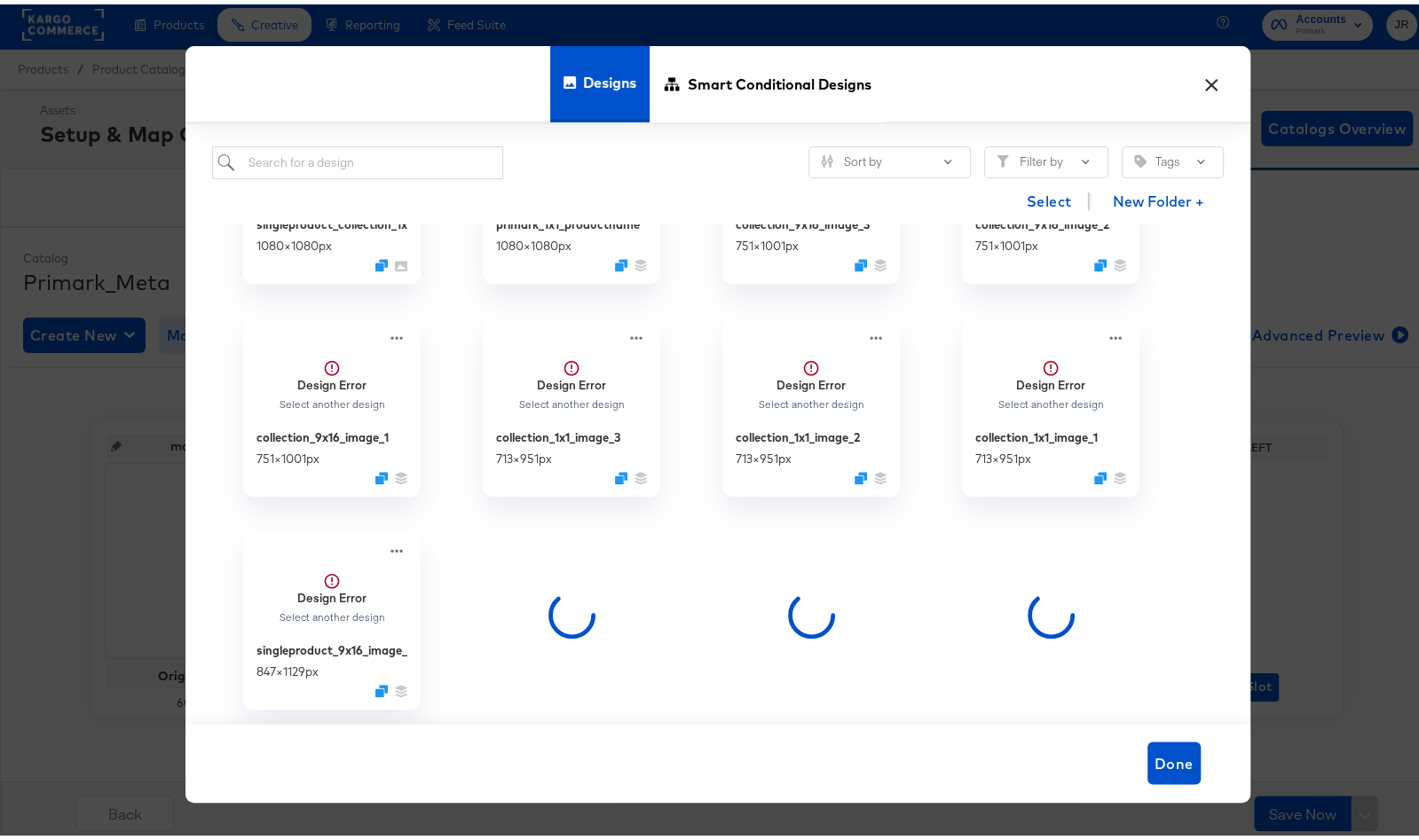 scroll, scrollTop: 0, scrollLeft: 0, axis: both 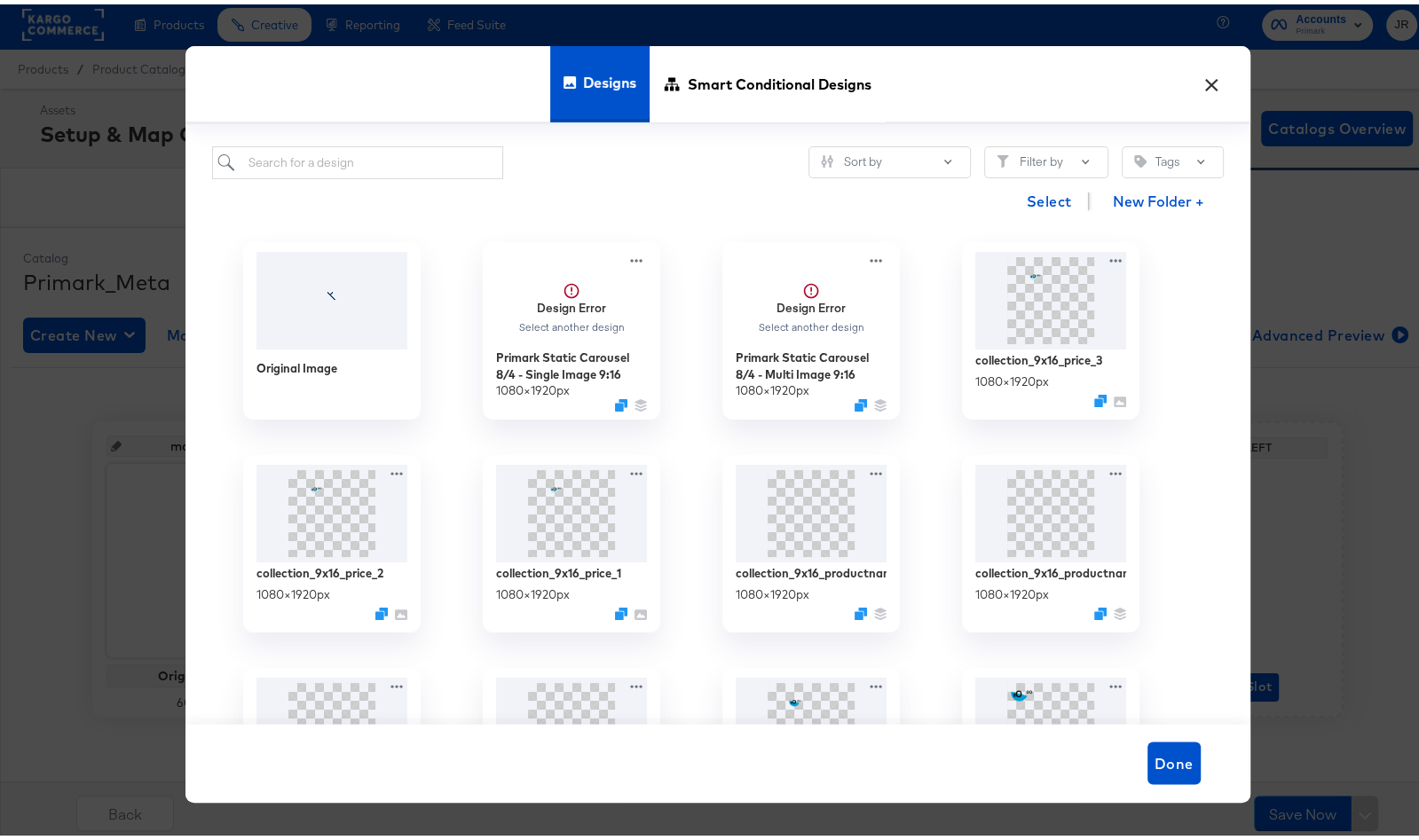 click on "×" at bounding box center [1212, 75] 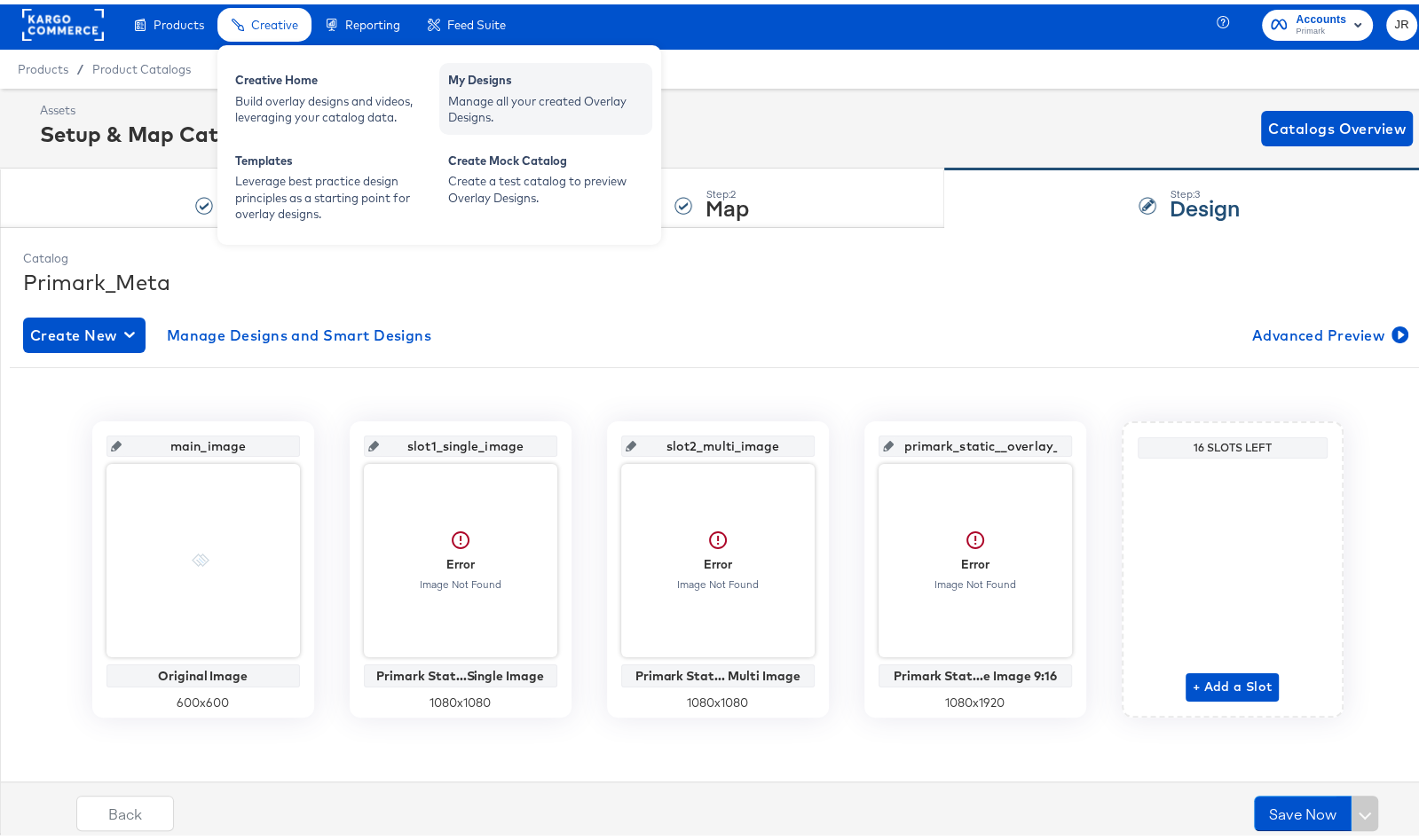 click on "Manage all your created Overlay Designs." at bounding box center [546, 105] 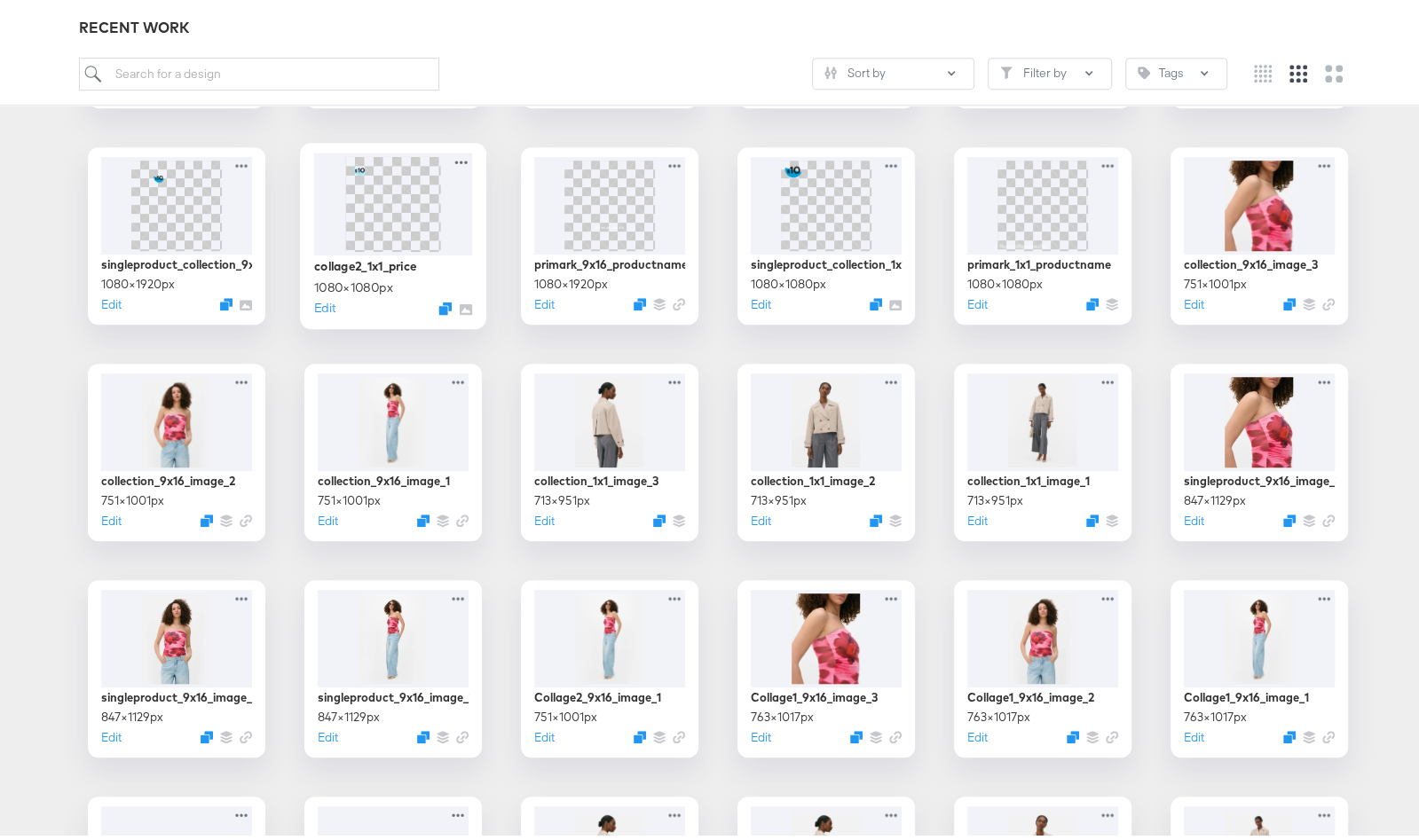 scroll, scrollTop: 1111, scrollLeft: 0, axis: vertical 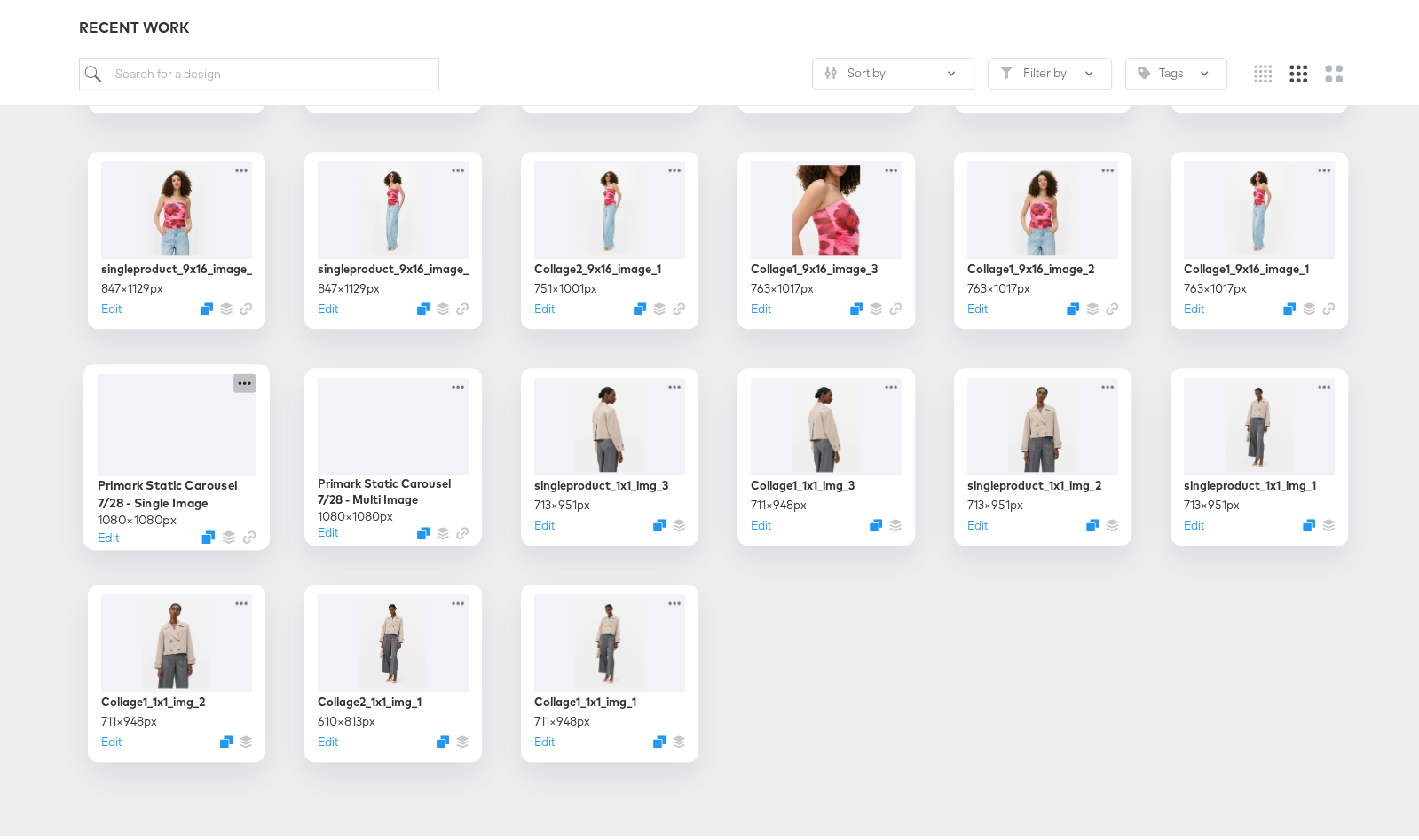 click 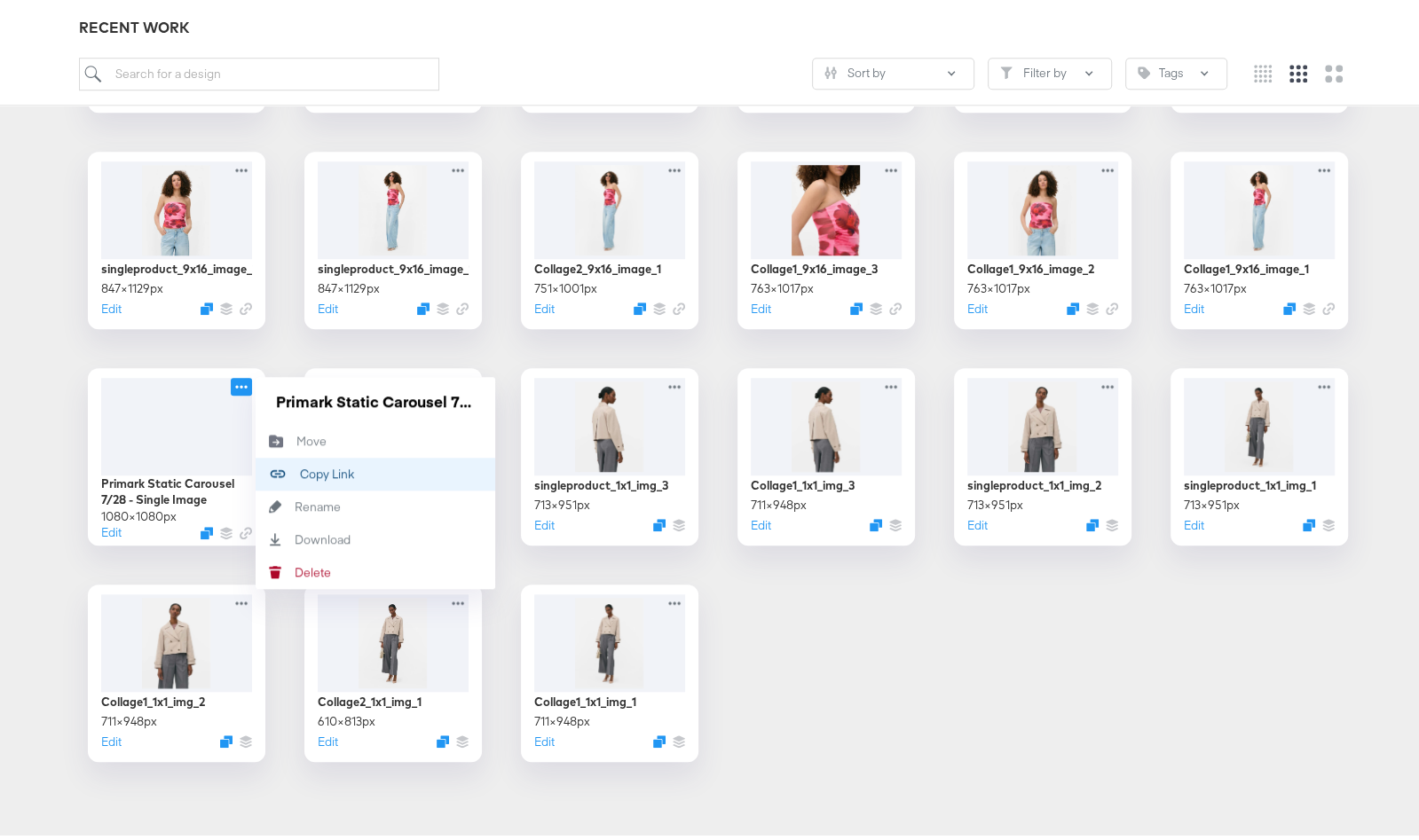 click on "Copy Link Copied!" at bounding box center [375, 469] 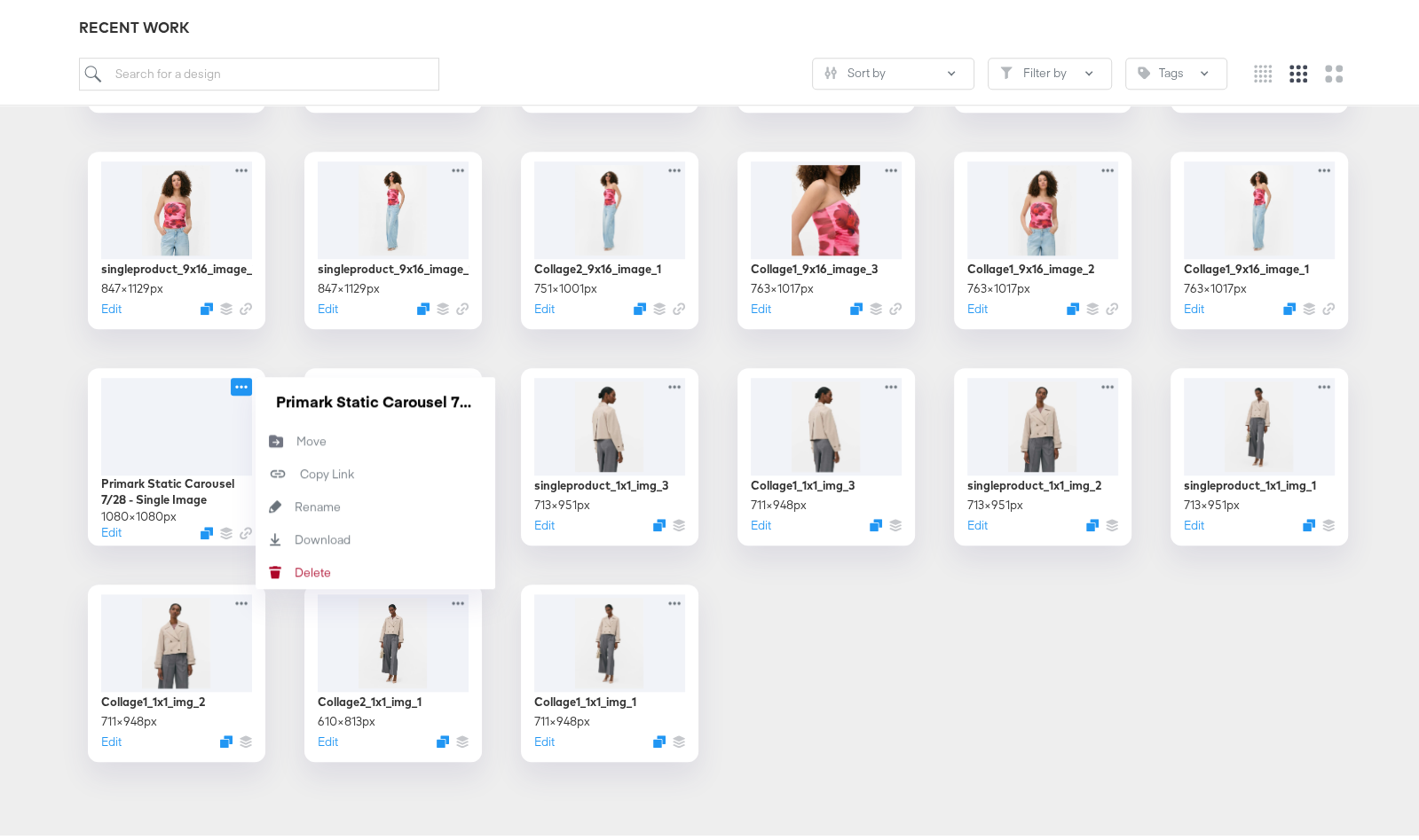 click on "Primark Static Carousel 8/4 - Single Image 9:16 1080  ×  1920  px Edit Primark Static Carousel 8/4 - Multi Image 9:16 1080  ×  1920  px Edit collection_9x16_price_3 1080  ×  1920  px Edit collection_9x16_price_2 1080  ×  1920  px Edit collection_9x16_price_1 1080  ×  1920  px Edit collection_9x16_productname_3 1080  ×  1920  px Edit collection_9x16_productname_2 1080  ×  1920  px Edit collection_9x16_productname_1 1080  ×  1920  px Edit singleproduct_9x16_productname 1080  ×  1920  px Edit collage1_9x16_price 1080  ×  1920  px Edit collage1_1x1_price 1080  ×  1080  px Edit collage2_9x16_price 1080  ×  1920  px Edit singleproduct_collection_9x16_price 1080  ×  1920  px Edit collage2_1x1_price 1080  ×  1080  px Edit primark_9x16_productname 1080  ×  1920  px Edit singleproduct_collection_1x1_price 1080  ×  1080  px Edit primark_1x1_productname 1080  ×  1080  px Edit collection_9x16_image_3 751  ×  1001  px Edit collection_9x16_image_2 751  ×  1001  px Edit collection_9x16_image_1 751  ×   px" at bounding box center (717, 20) 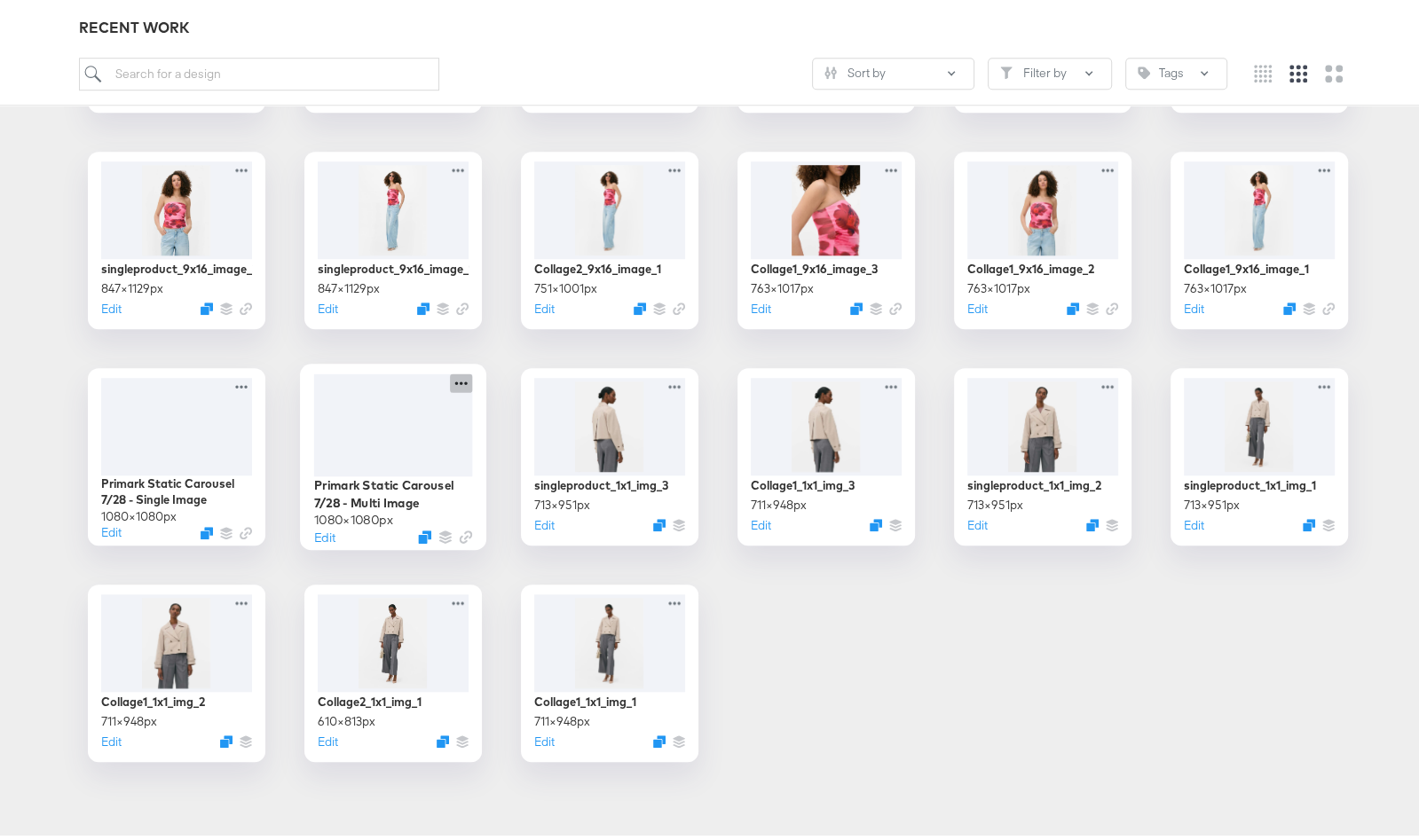 click 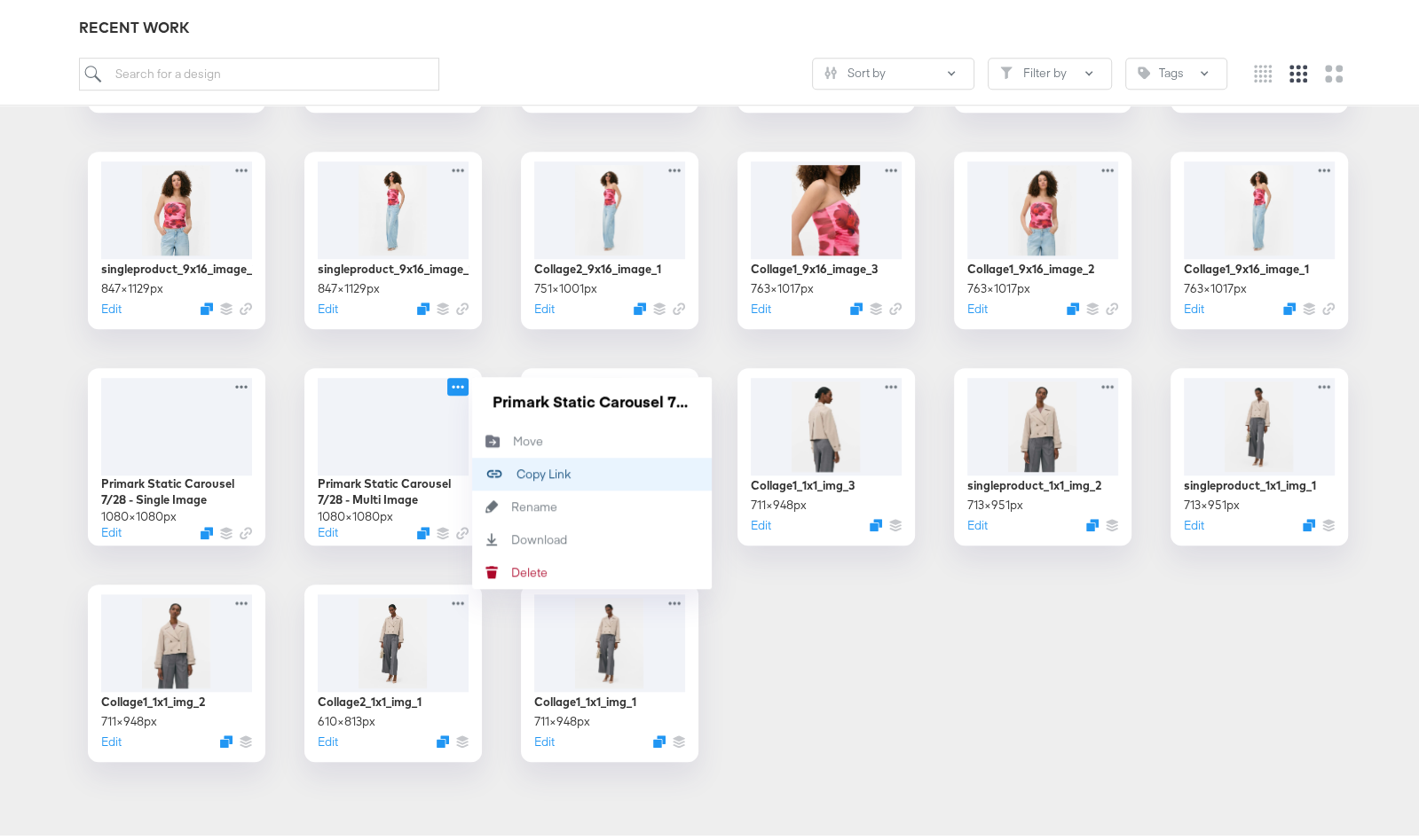 click on "Copy Link Copied!" at bounding box center (516, 469) 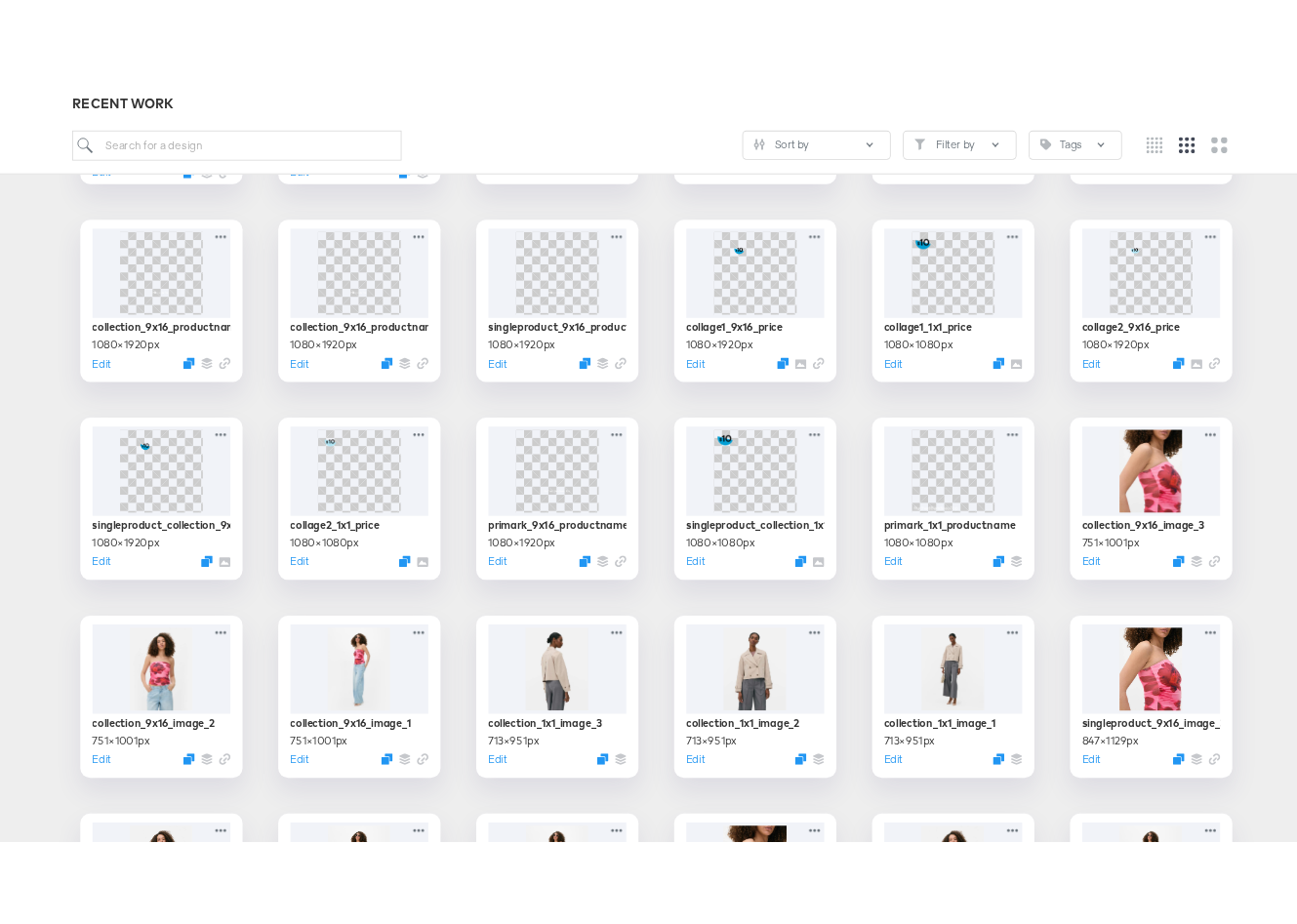 scroll, scrollTop: 0, scrollLeft: 0, axis: both 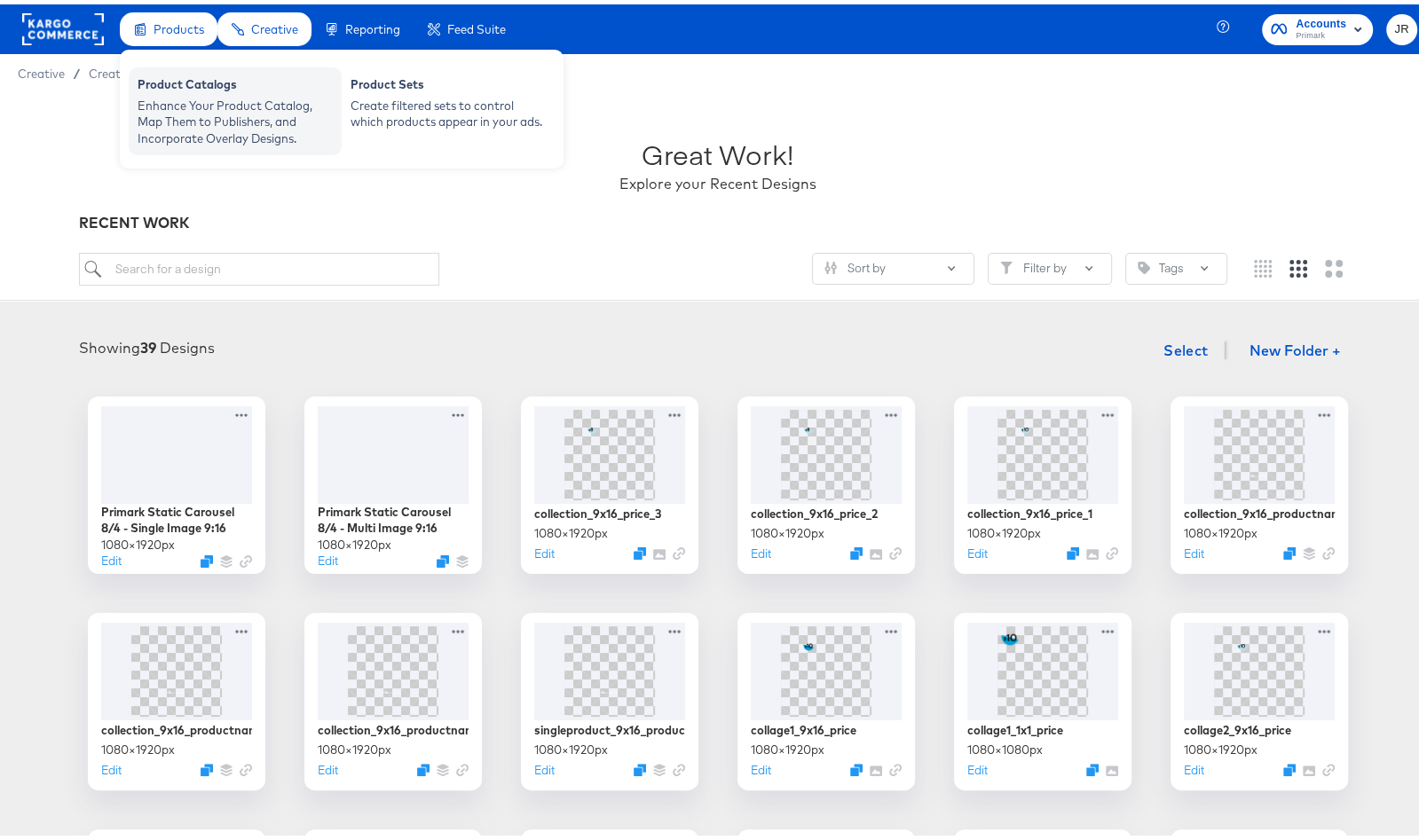 click on "Enhance Your Product Catalog, Map Them to Publishers, and Incorporate Overlay Designs." at bounding box center [235, 118] 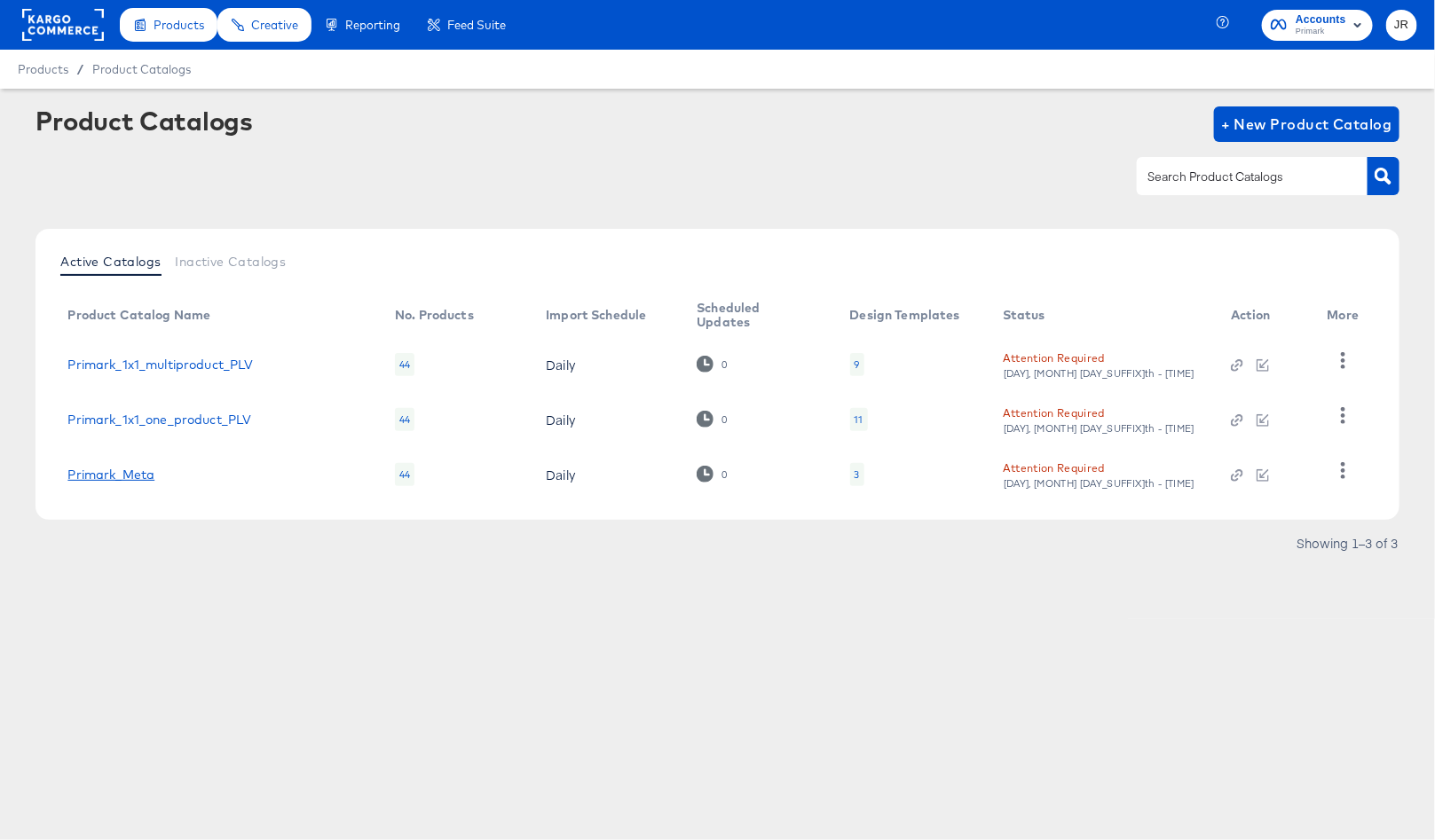 click on "Primark_Meta" at bounding box center [111, 475] 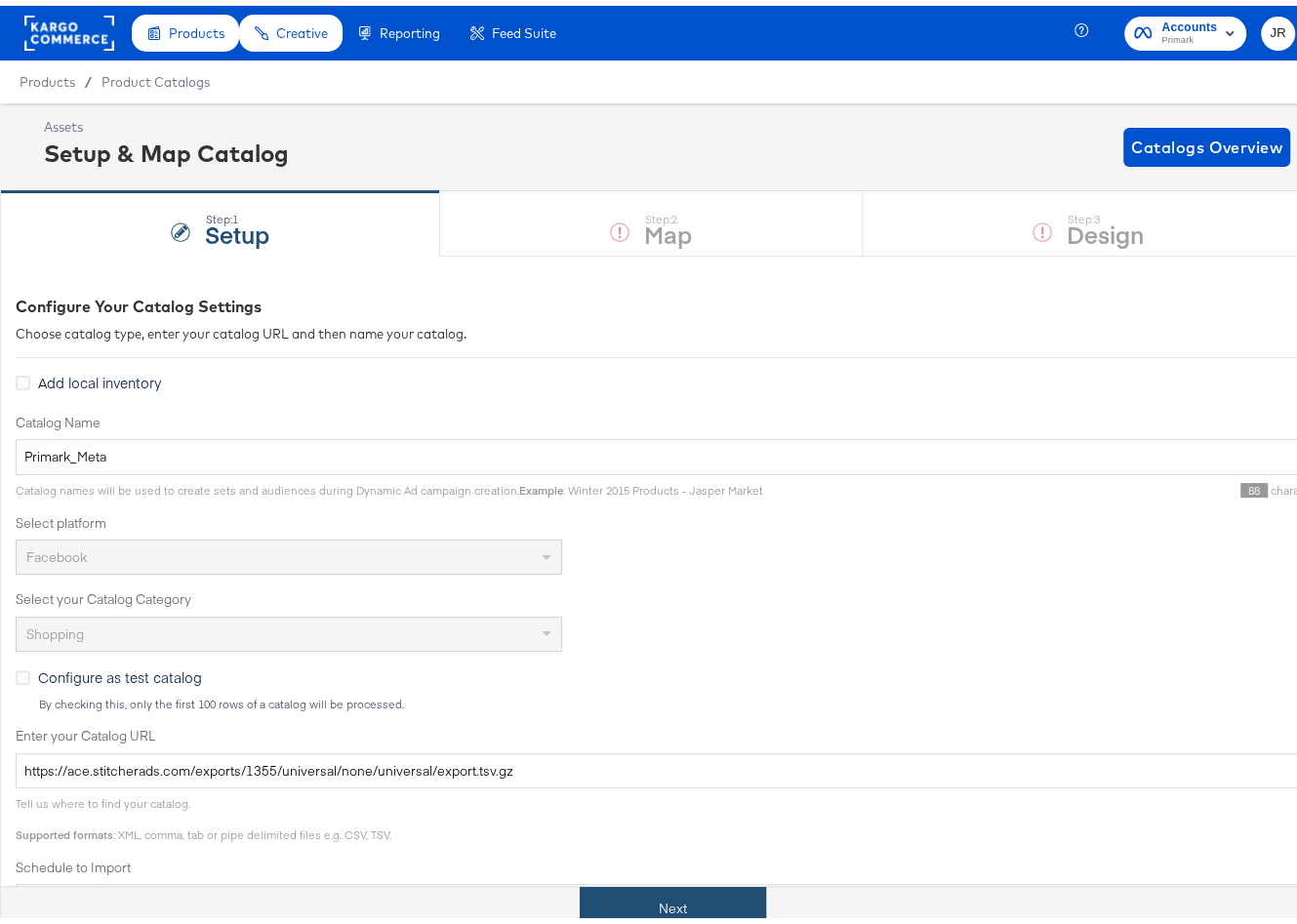 click on "Next" at bounding box center [672, 903] 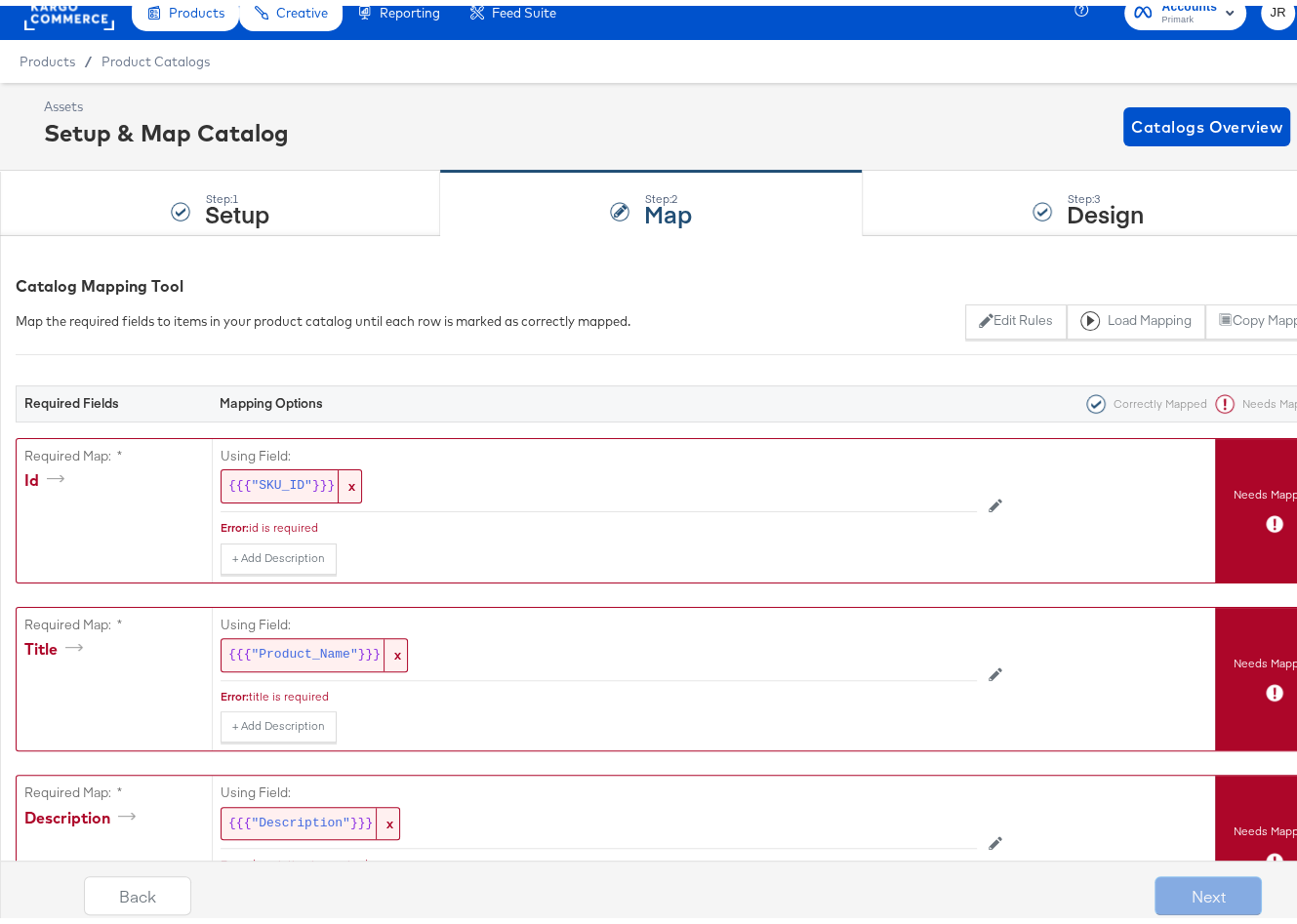scroll, scrollTop: 0, scrollLeft: 0, axis: both 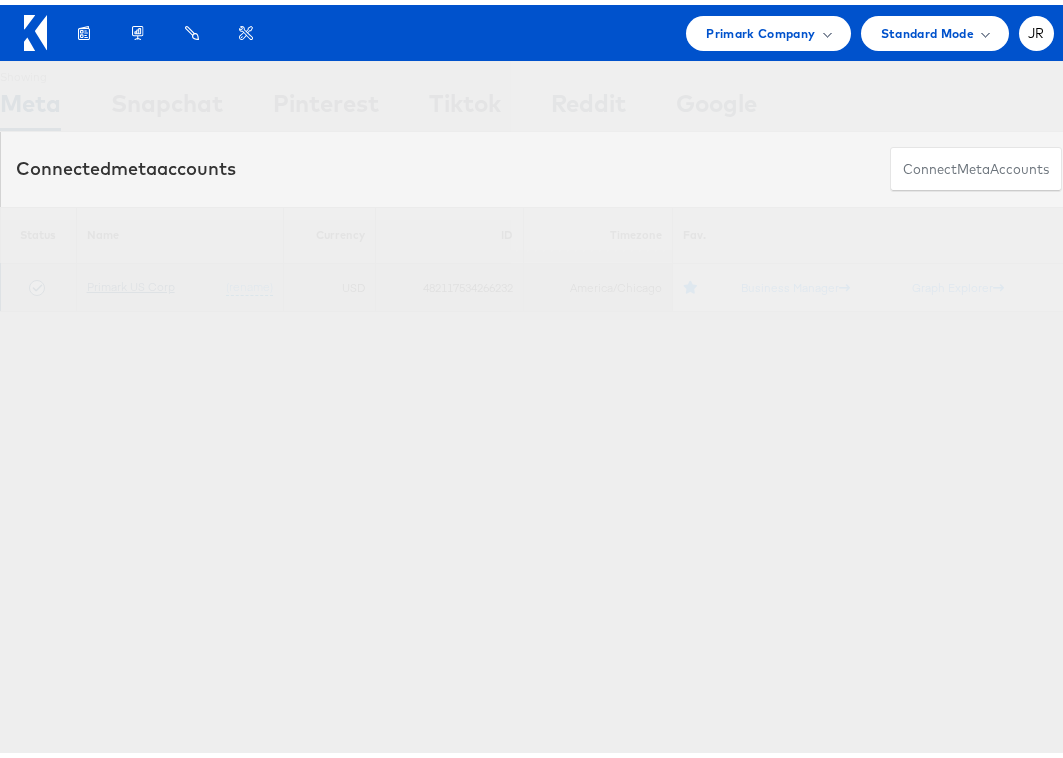 click on "Primark US Corp" at bounding box center [131, 281] 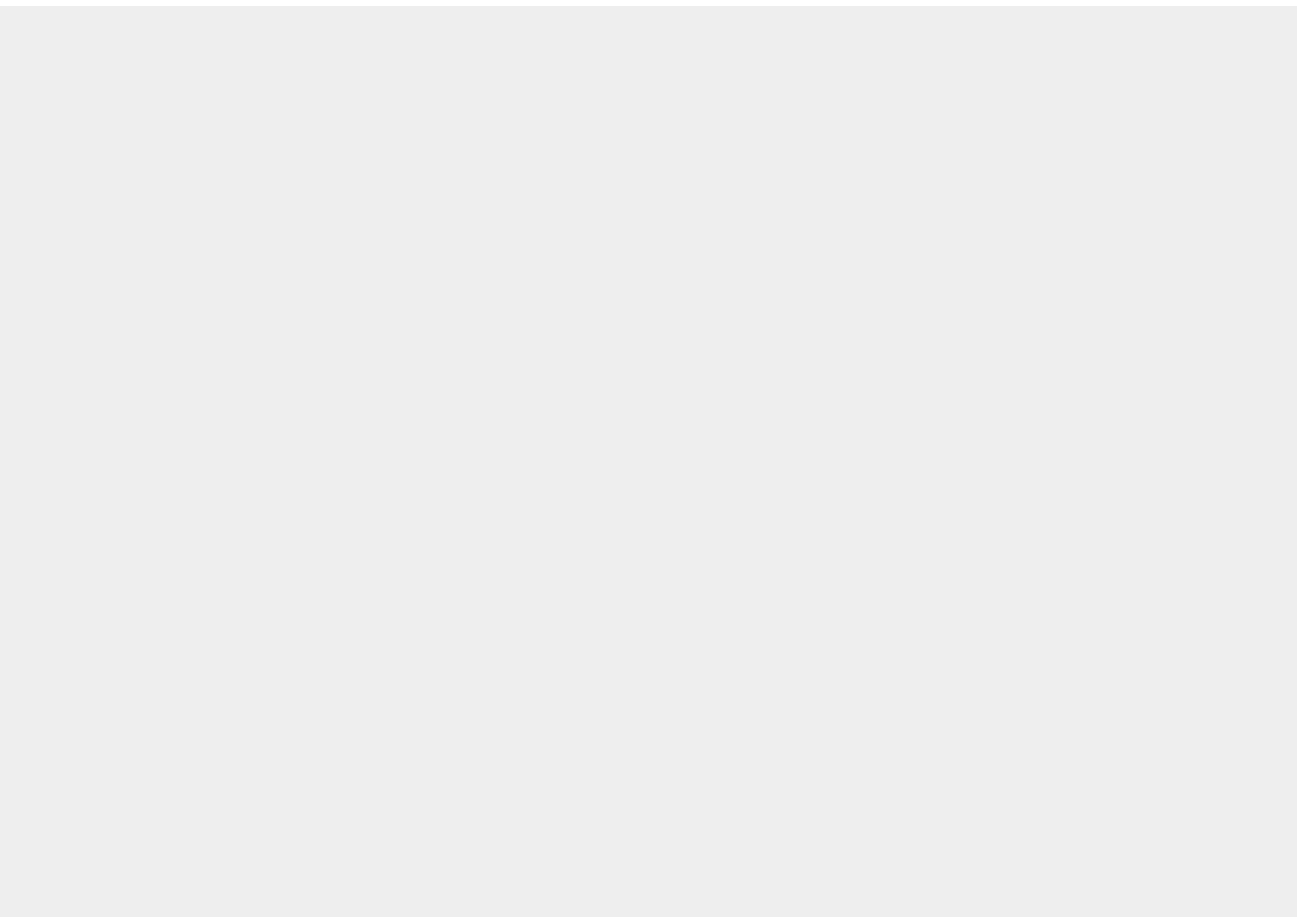 scroll, scrollTop: 0, scrollLeft: 0, axis: both 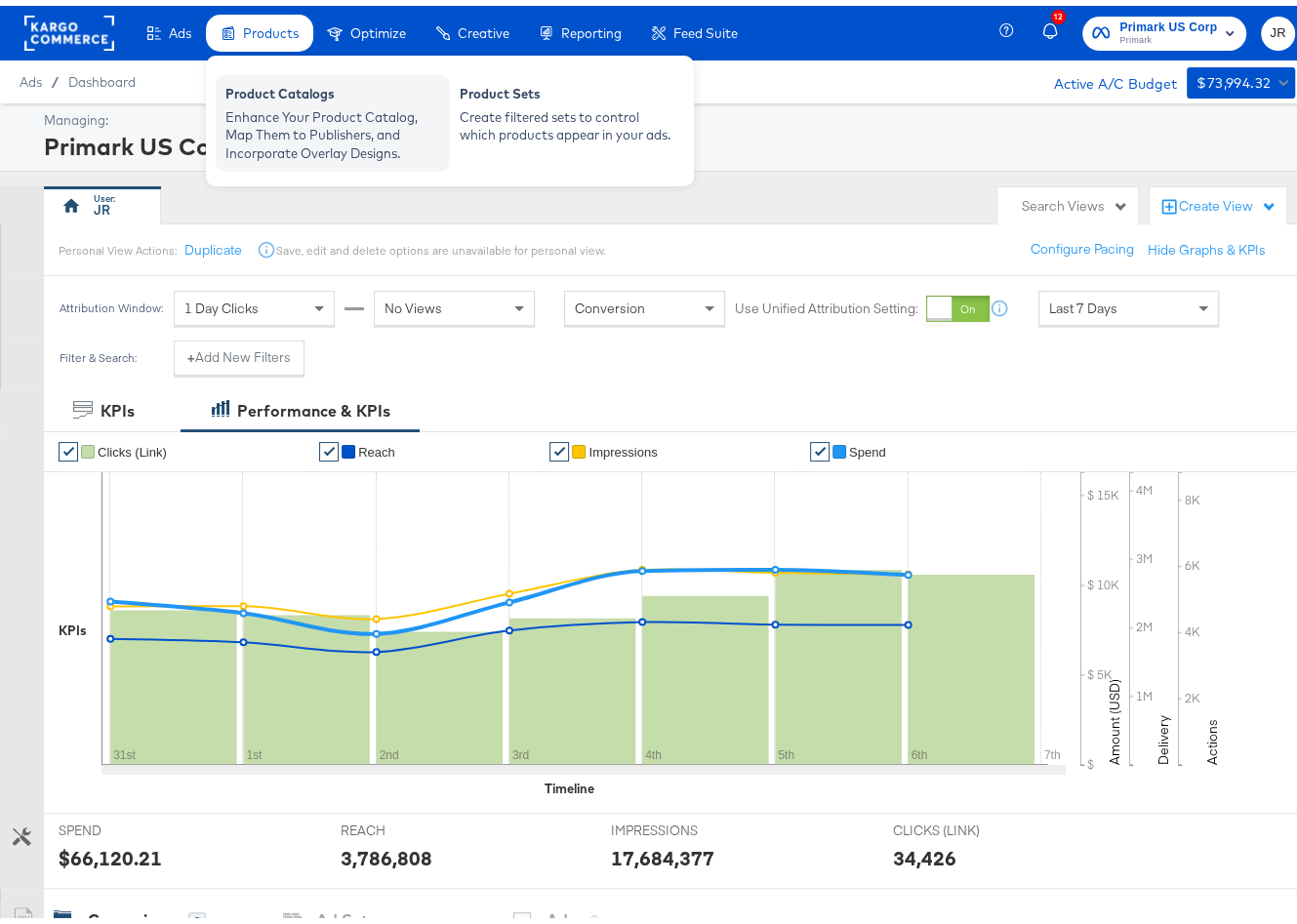 click on "Enhance Your Product Catalog, Map Them to Publishers, and Incorporate Overlay Designs." at bounding box center (333, 130) 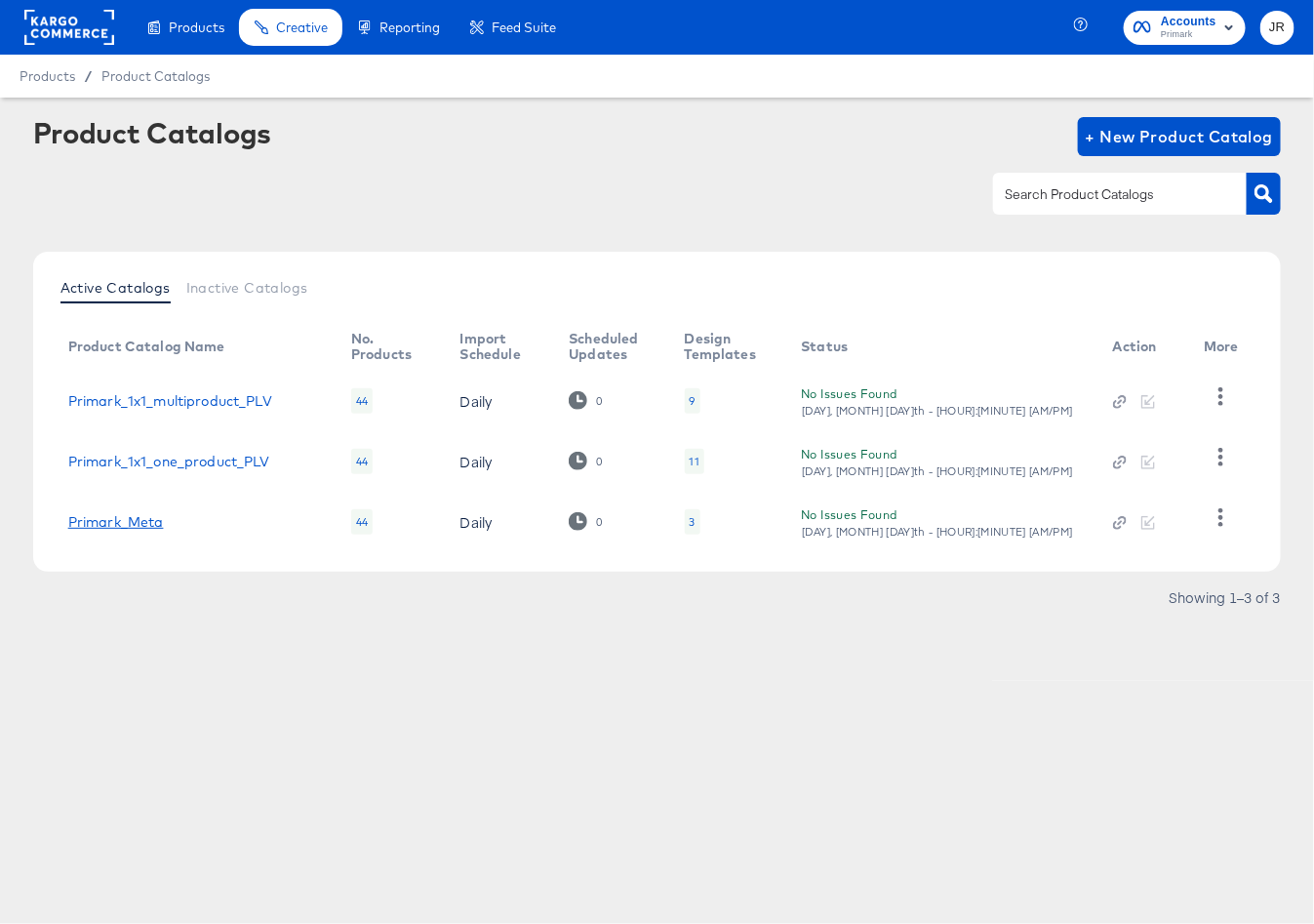 click on "Primark_Meta" at bounding box center [116, 522] 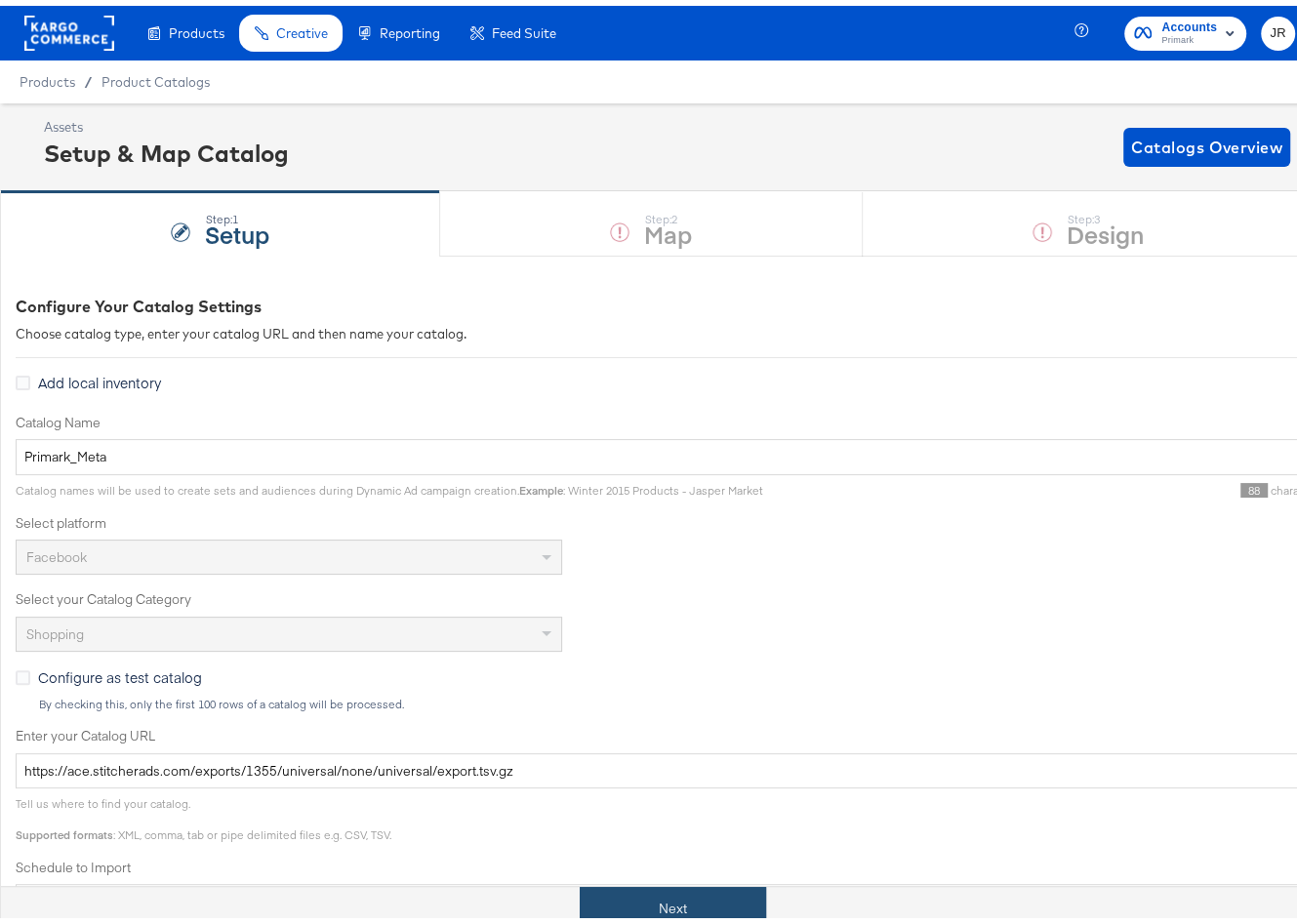 click on "Next" at bounding box center (672, 903) 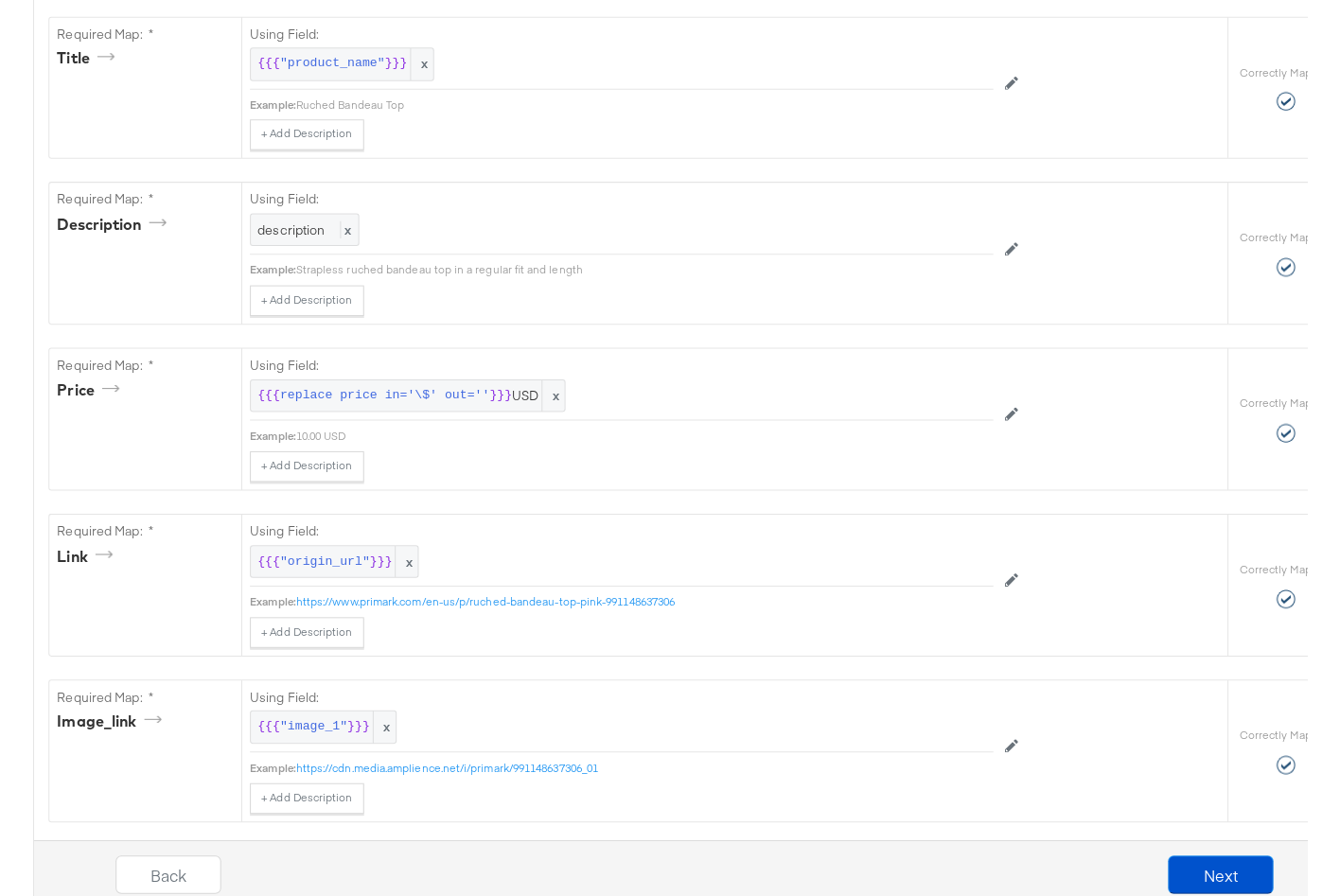 scroll, scrollTop: 0, scrollLeft: 0, axis: both 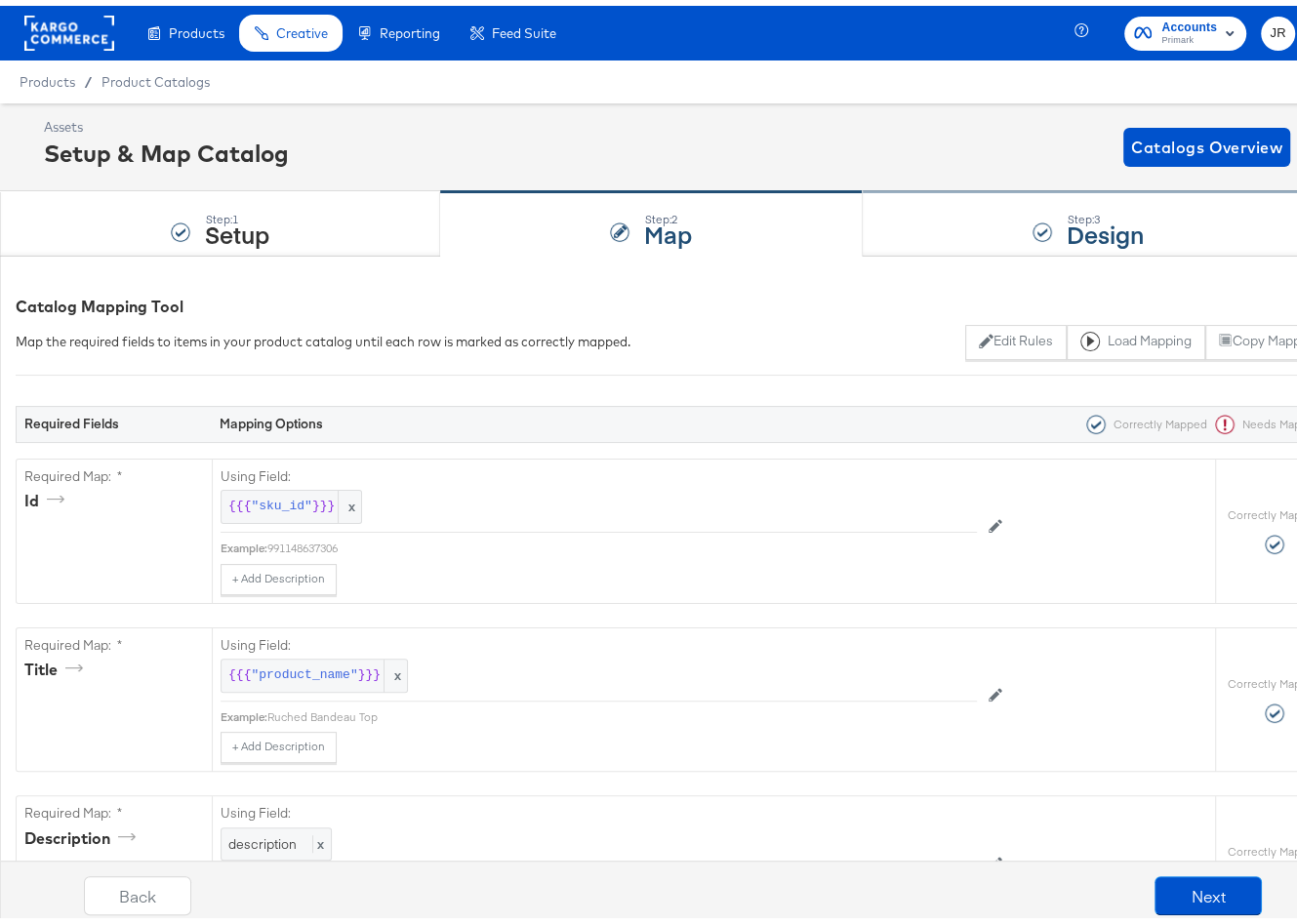 click on "Step:  3   Design" at bounding box center [1088, 219] 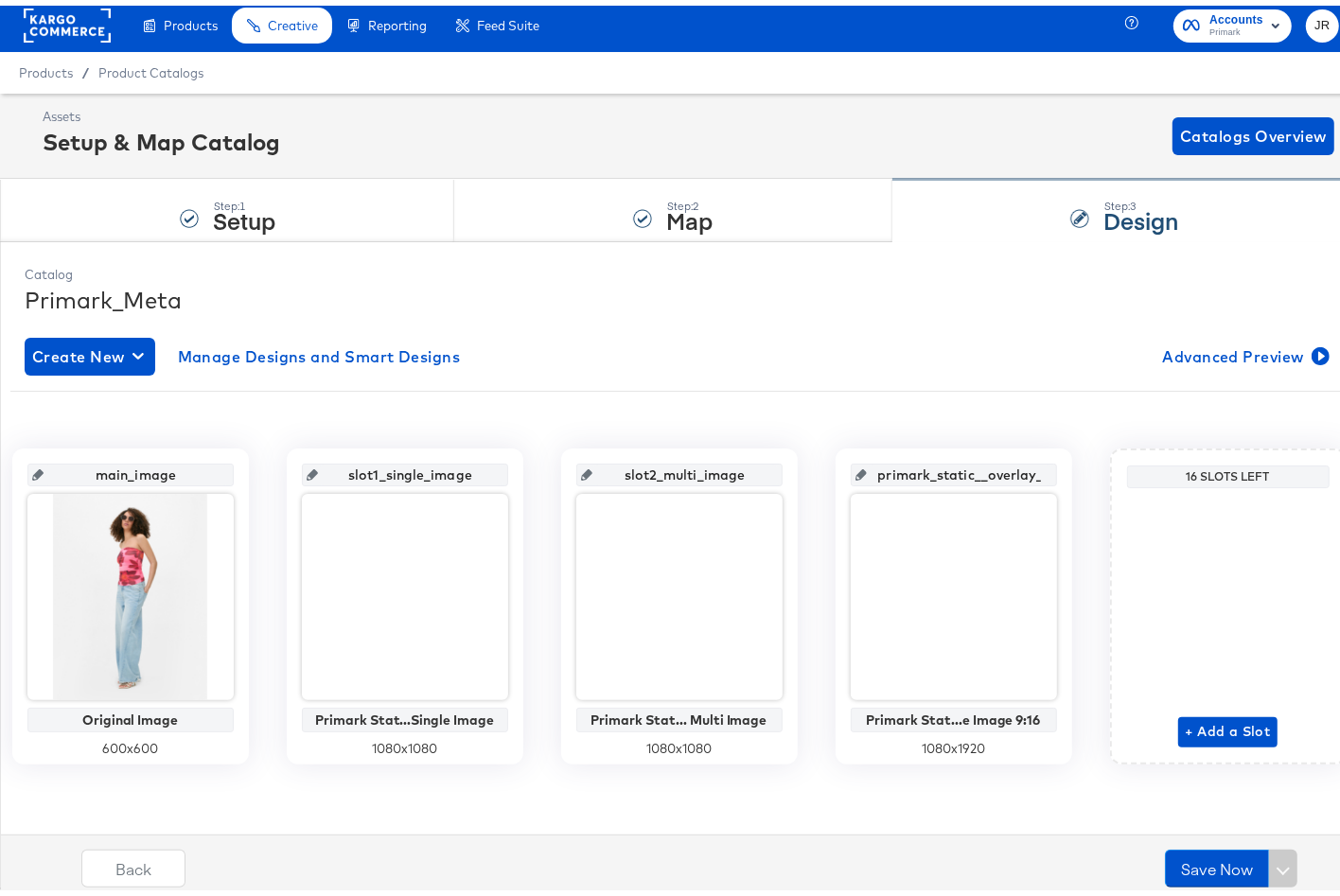 scroll, scrollTop: 175, scrollLeft: 0, axis: vertical 